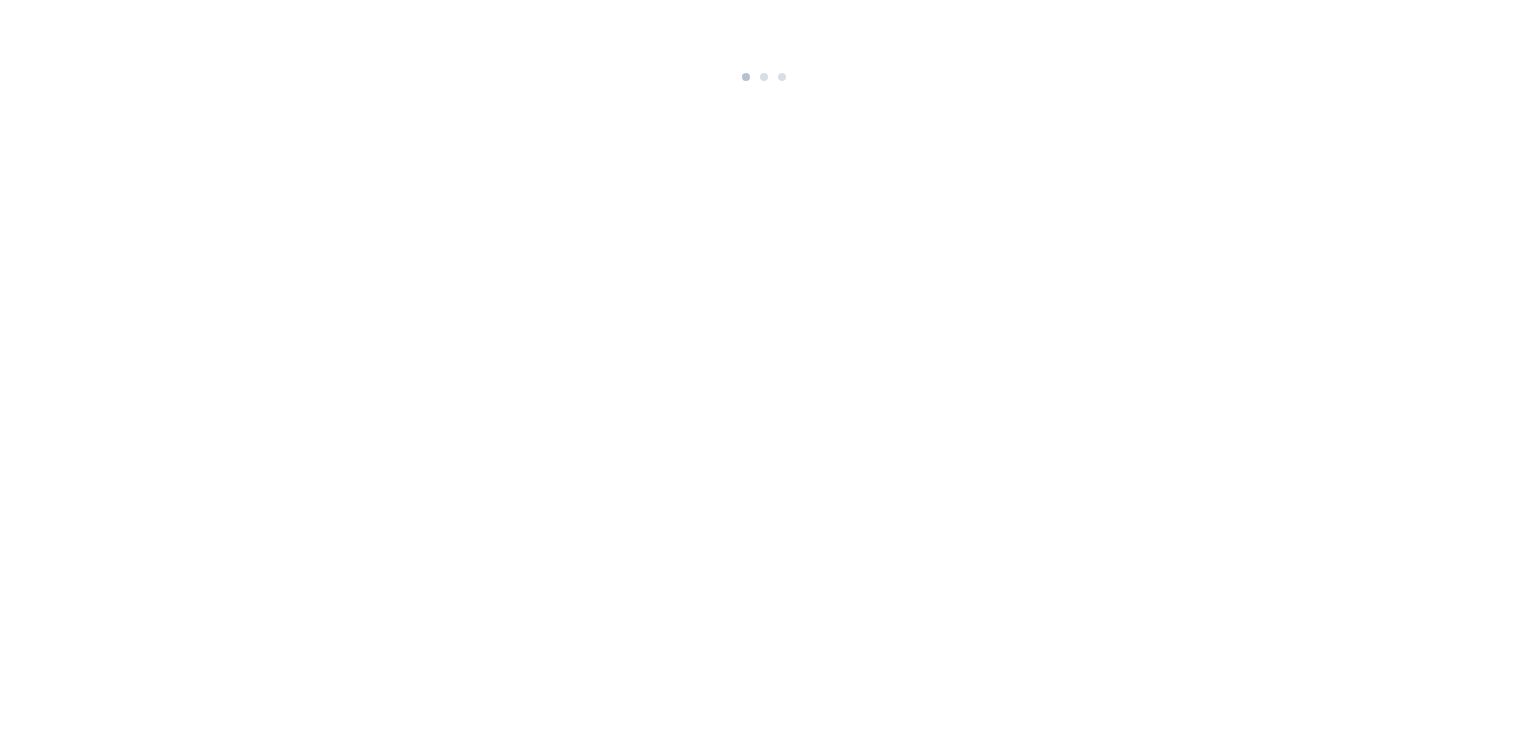 scroll, scrollTop: 0, scrollLeft: 0, axis: both 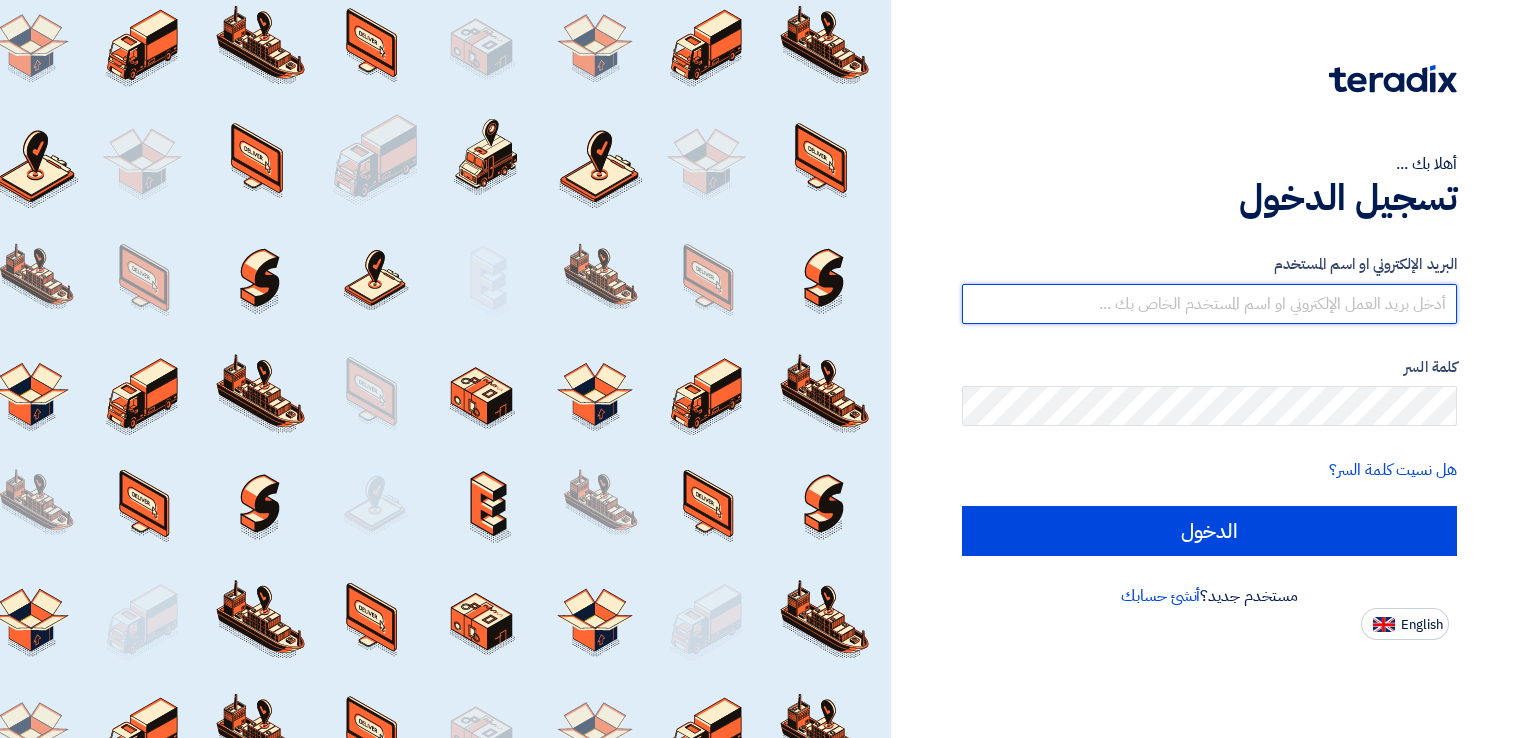 type on "s.trade@mowafak.com" 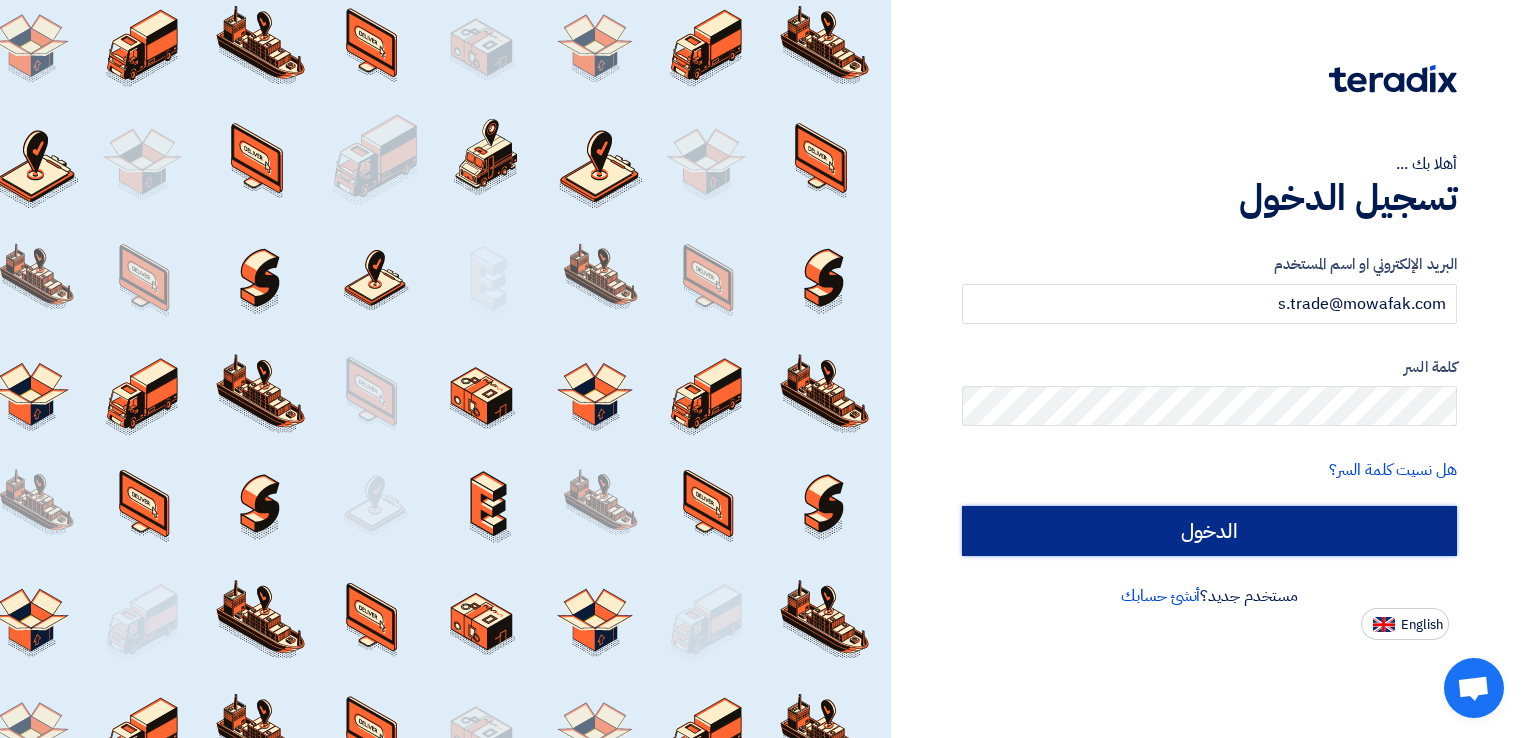 click on "الدخول" 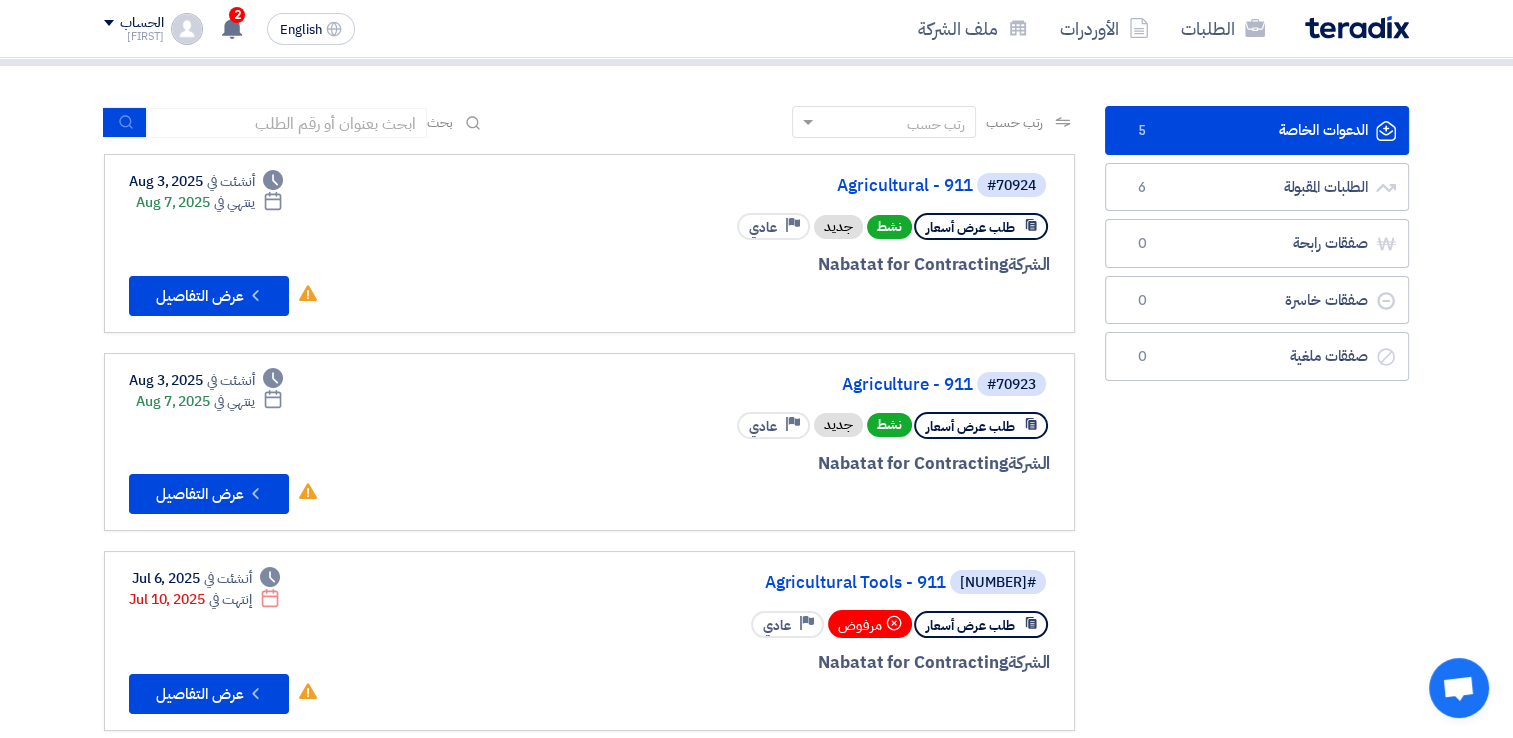 scroll, scrollTop: 0, scrollLeft: 0, axis: both 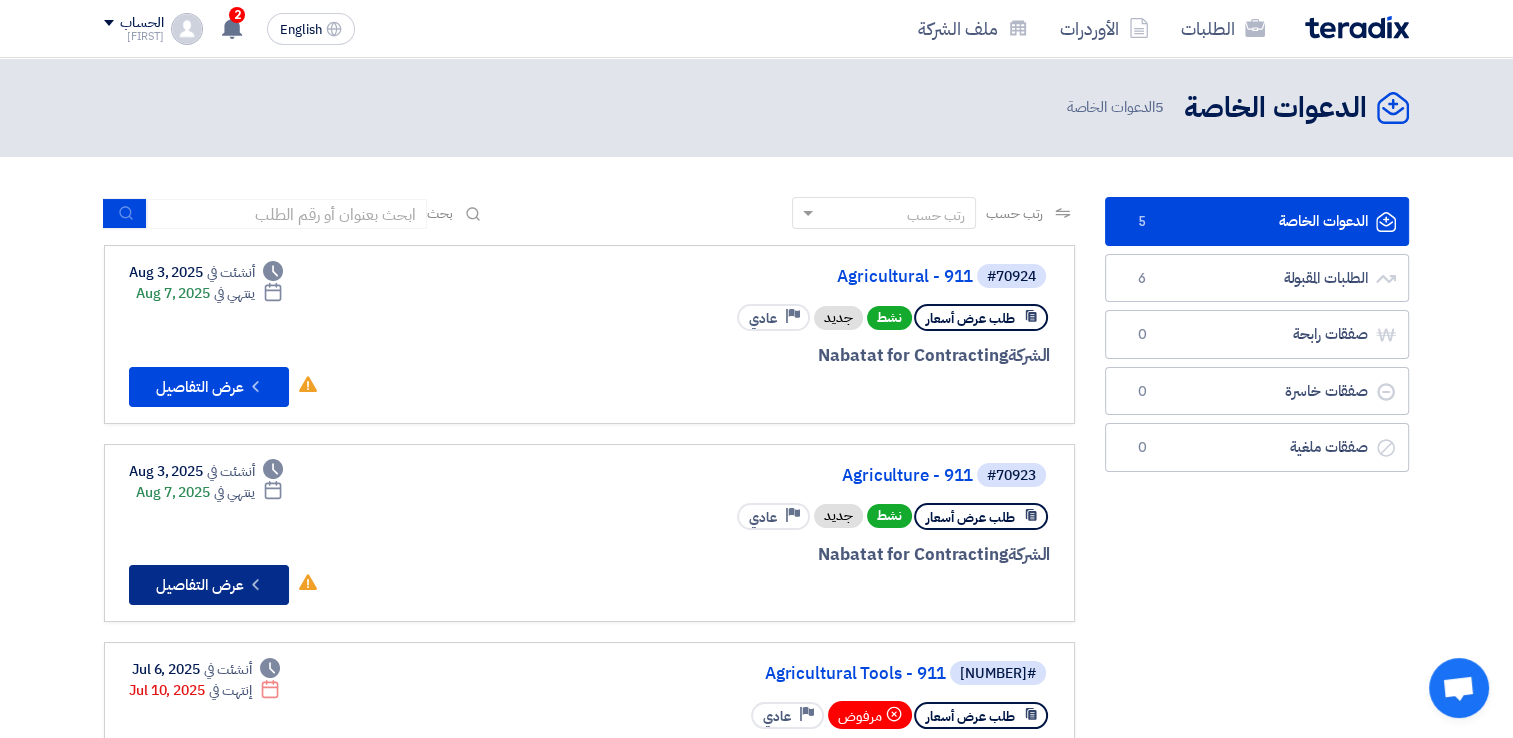click on "Check details
عرض التفاصيل" 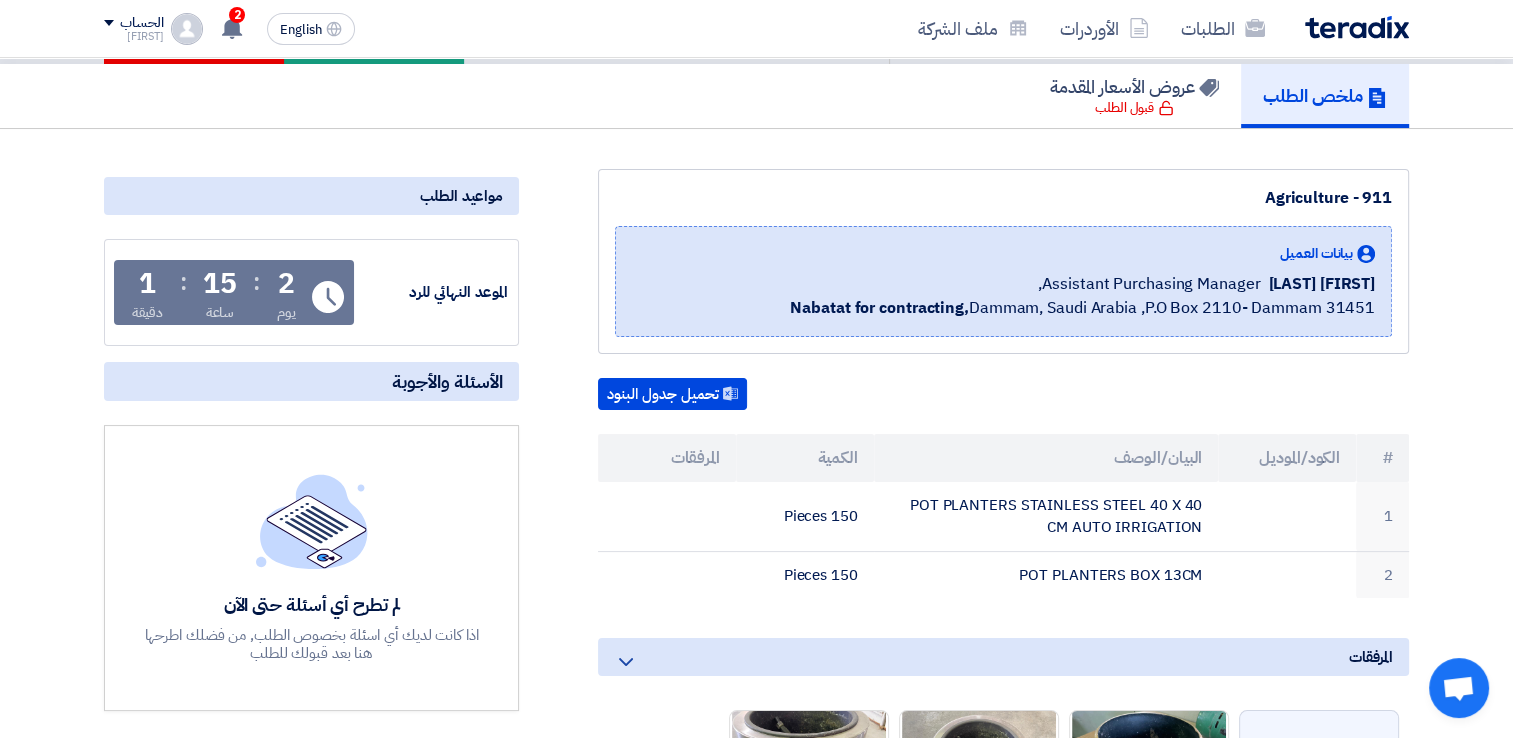 scroll, scrollTop: 268, scrollLeft: 0, axis: vertical 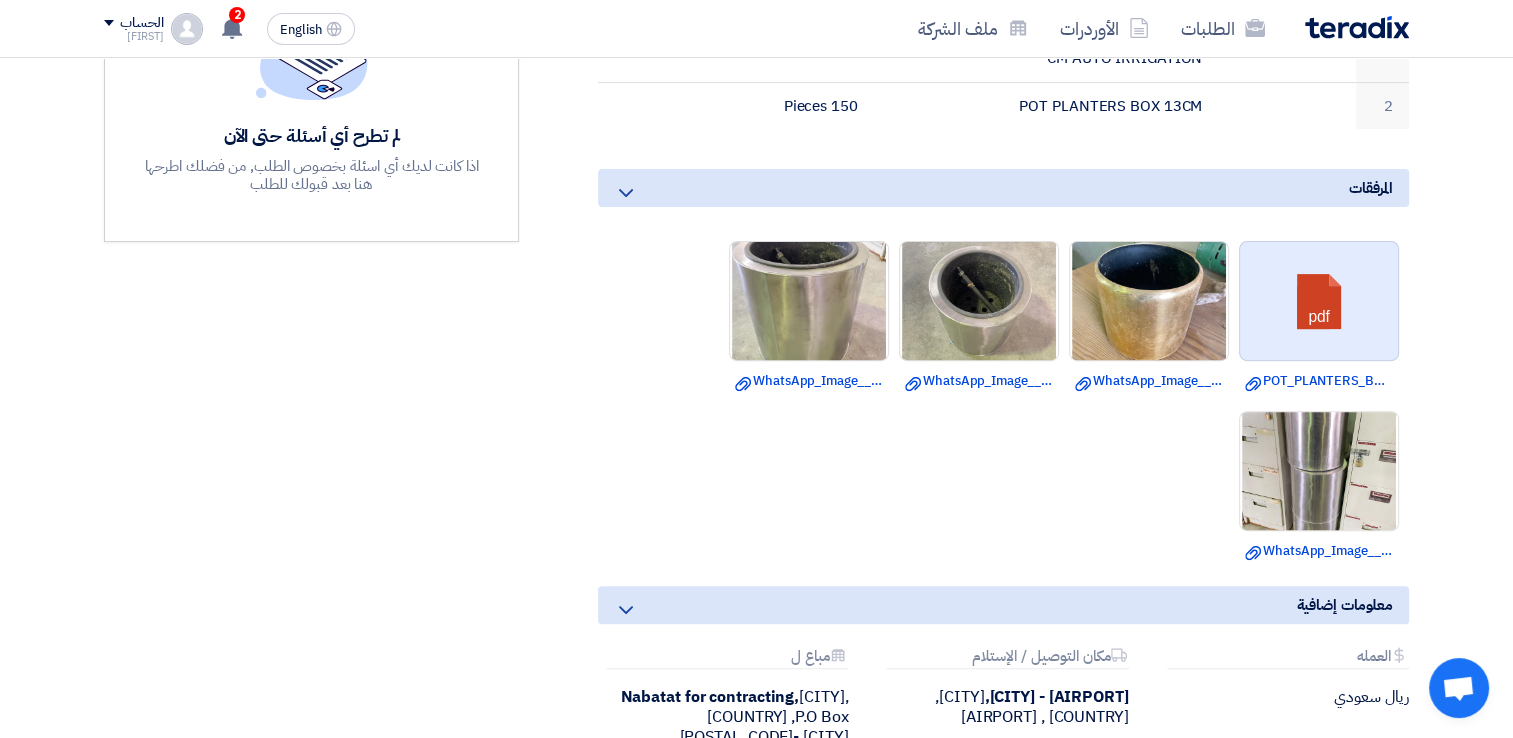 click at bounding box center [1320, 302] 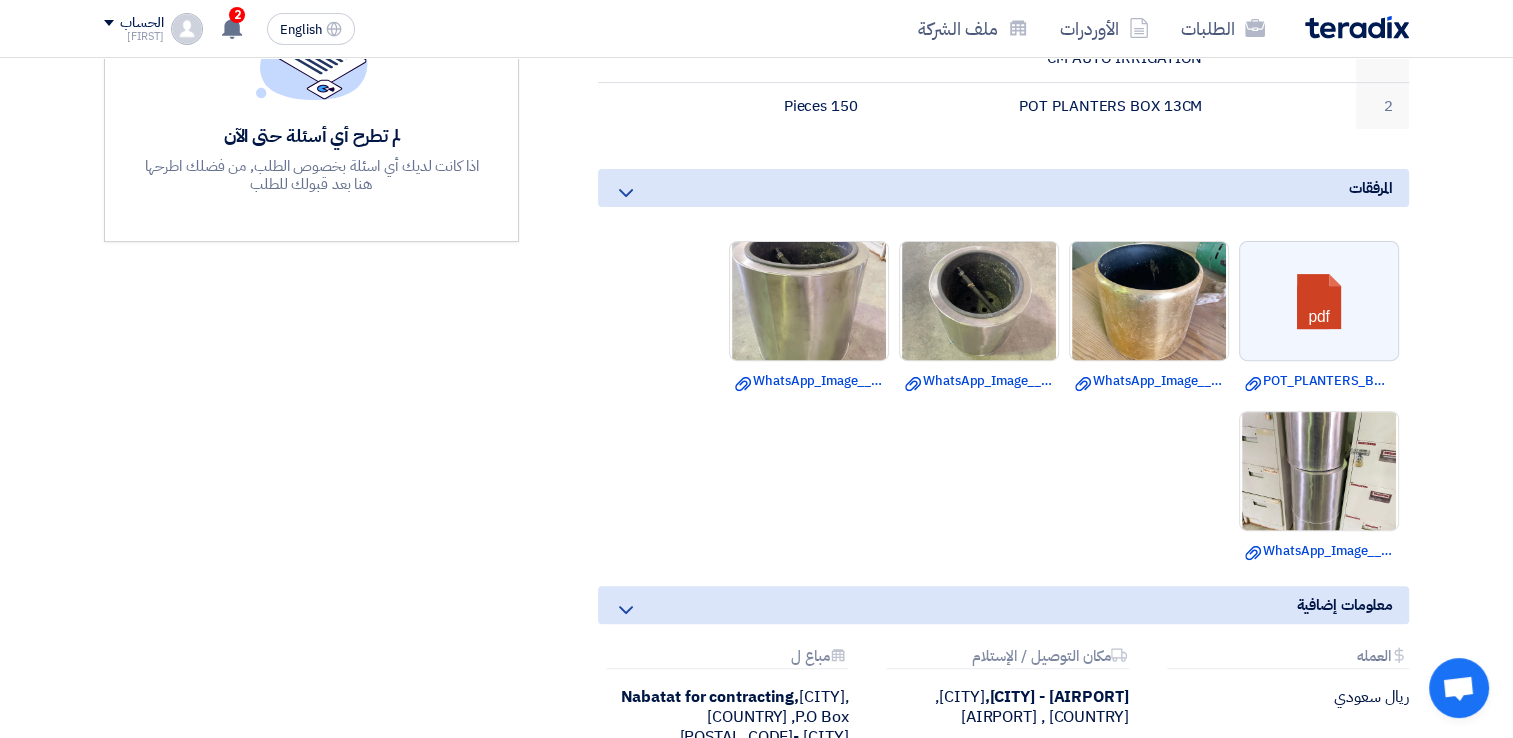 scroll, scrollTop: 0, scrollLeft: 0, axis: both 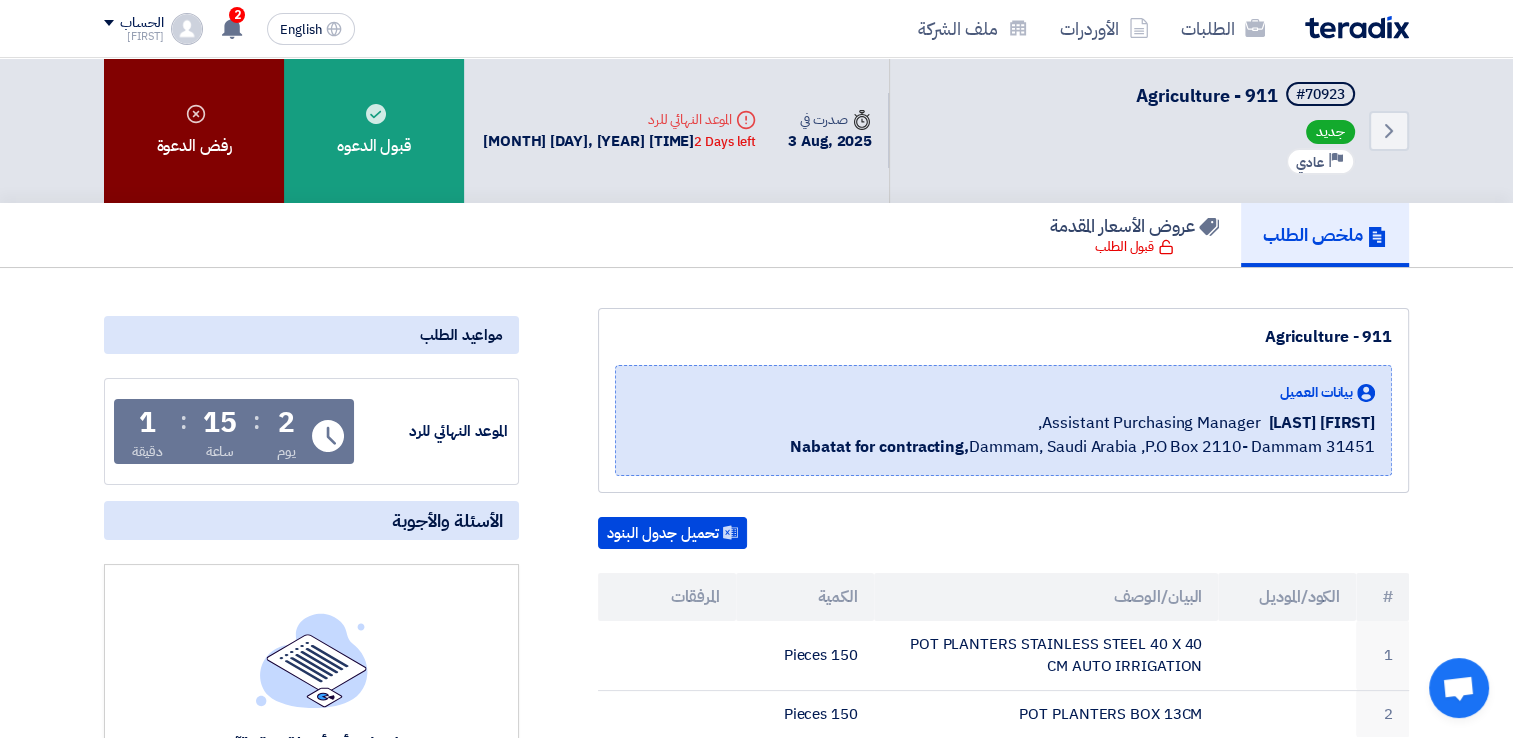 click on "رفض الدعوة" 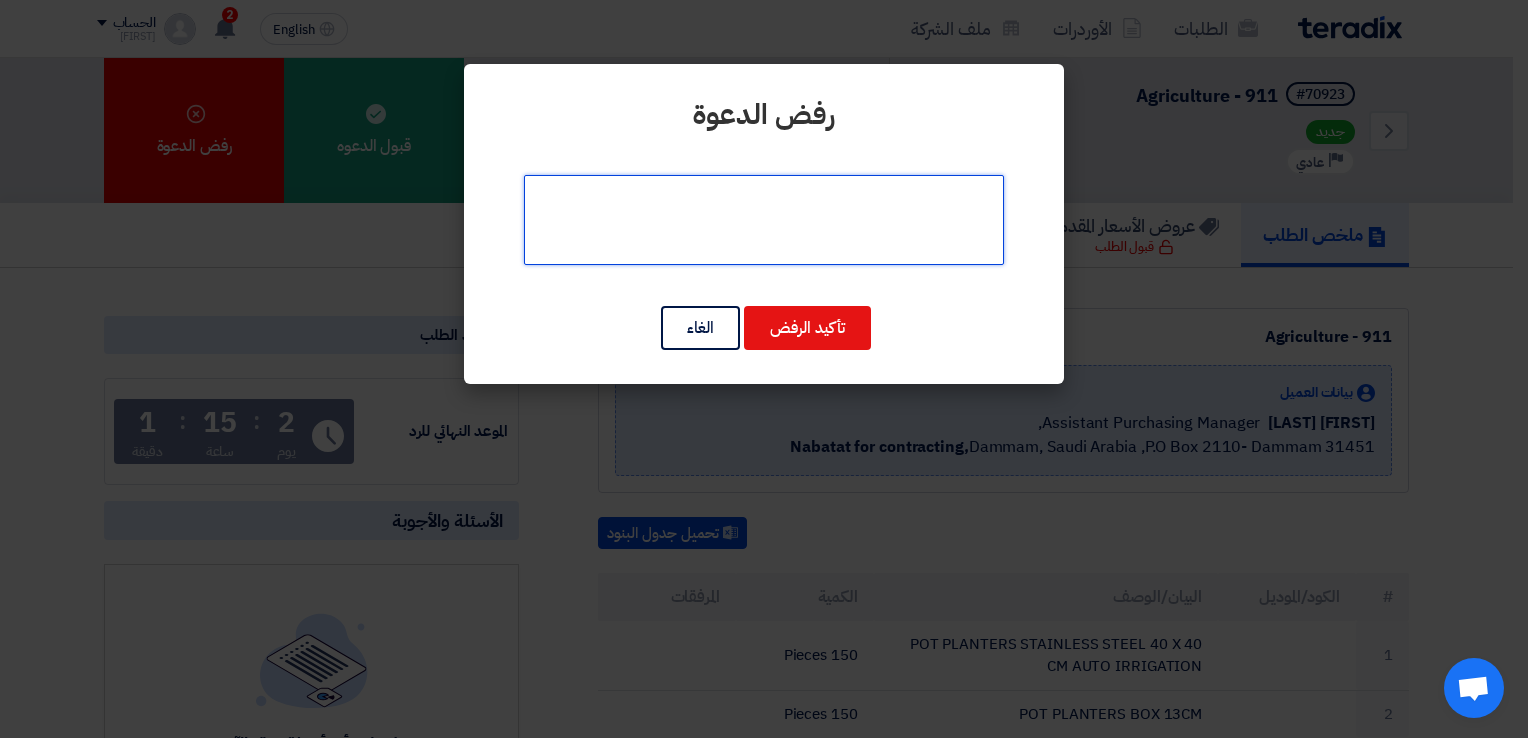 click 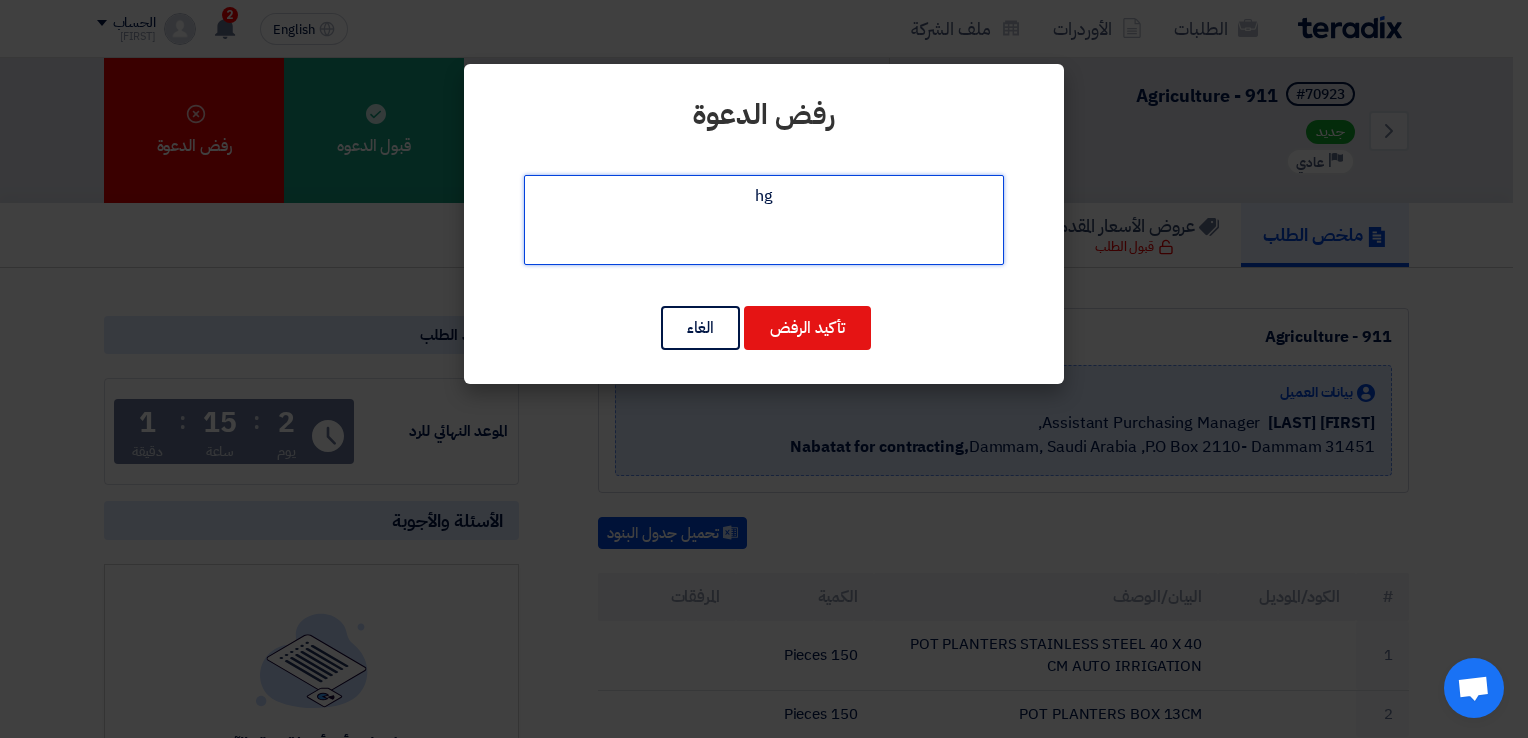 type on "h" 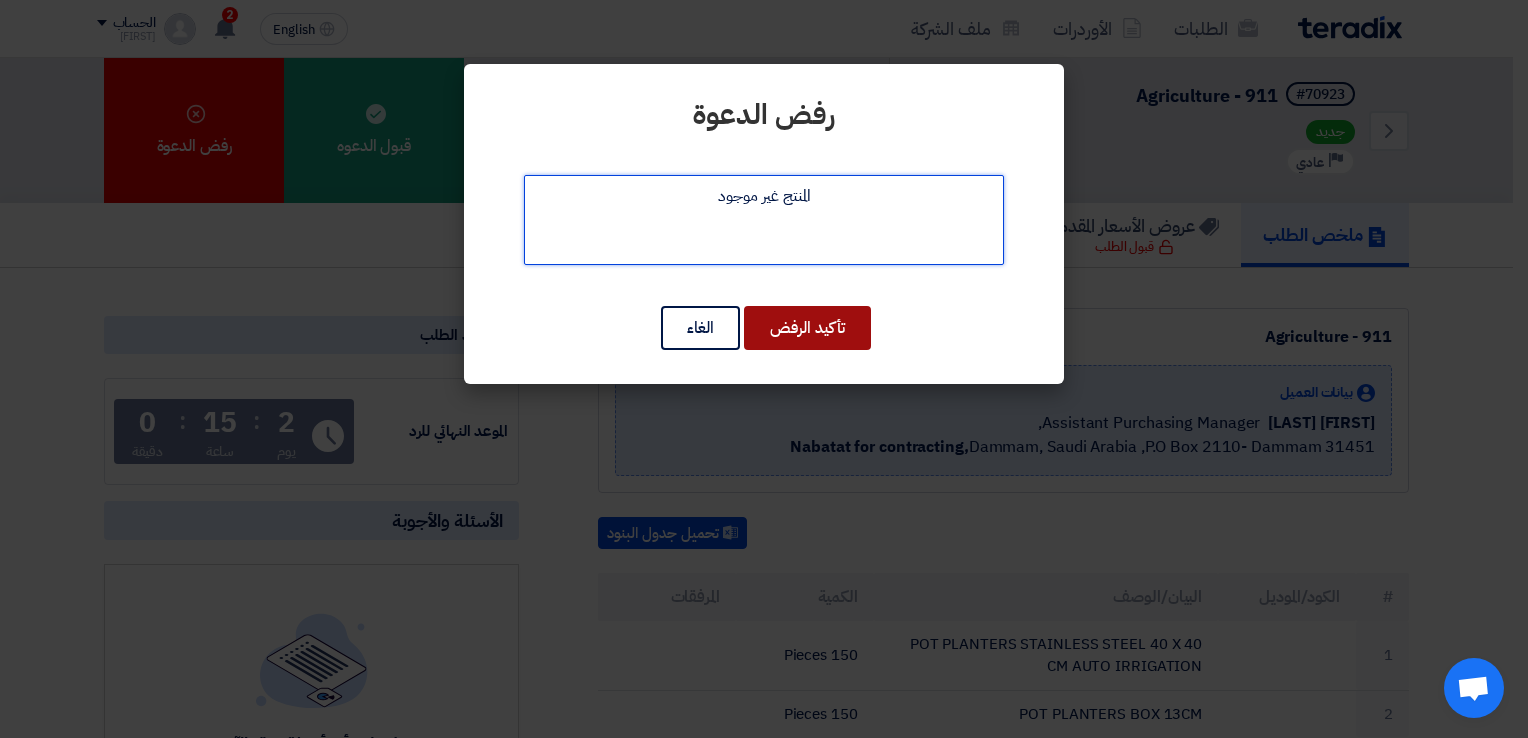 type on "المنتج غير موجود" 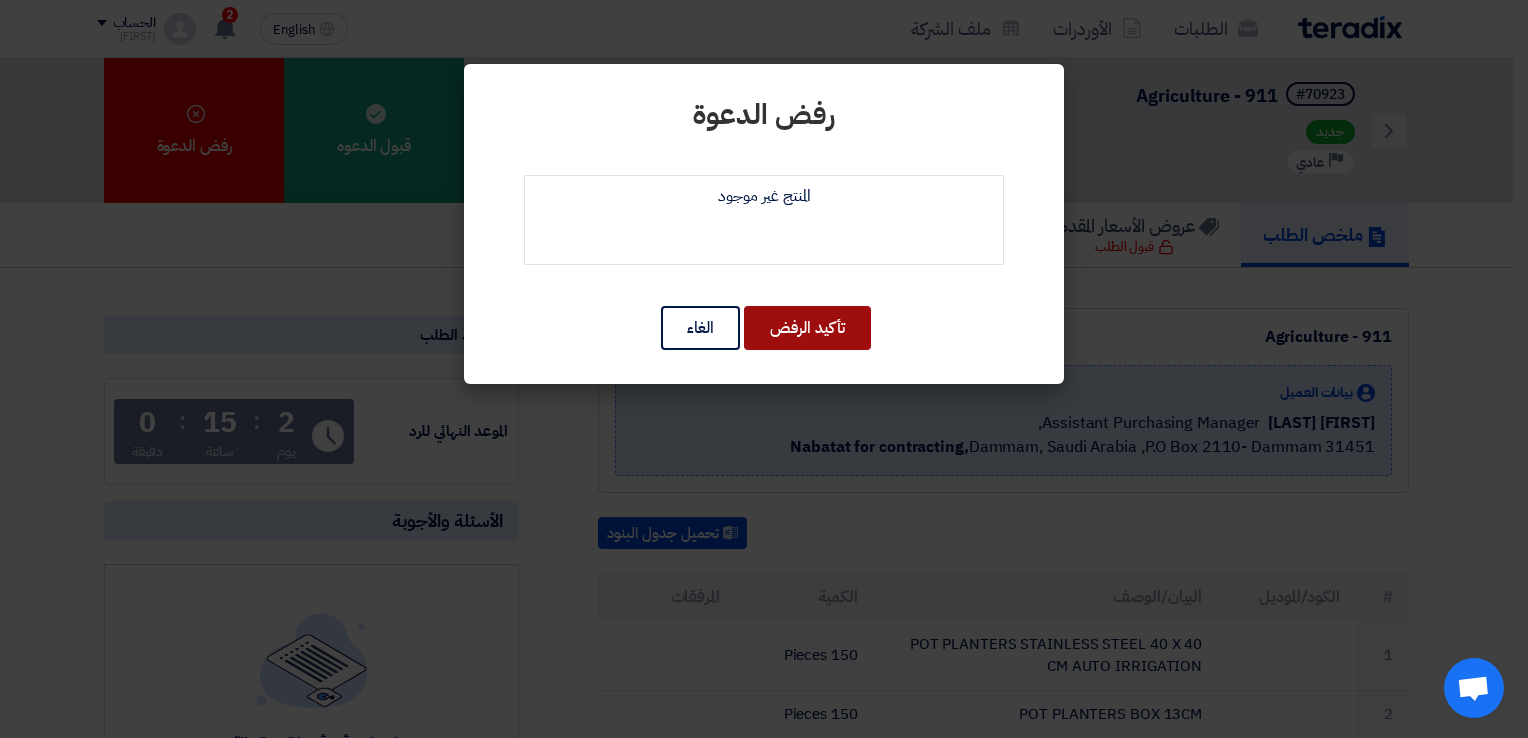 click on "تأكيد الرفض" 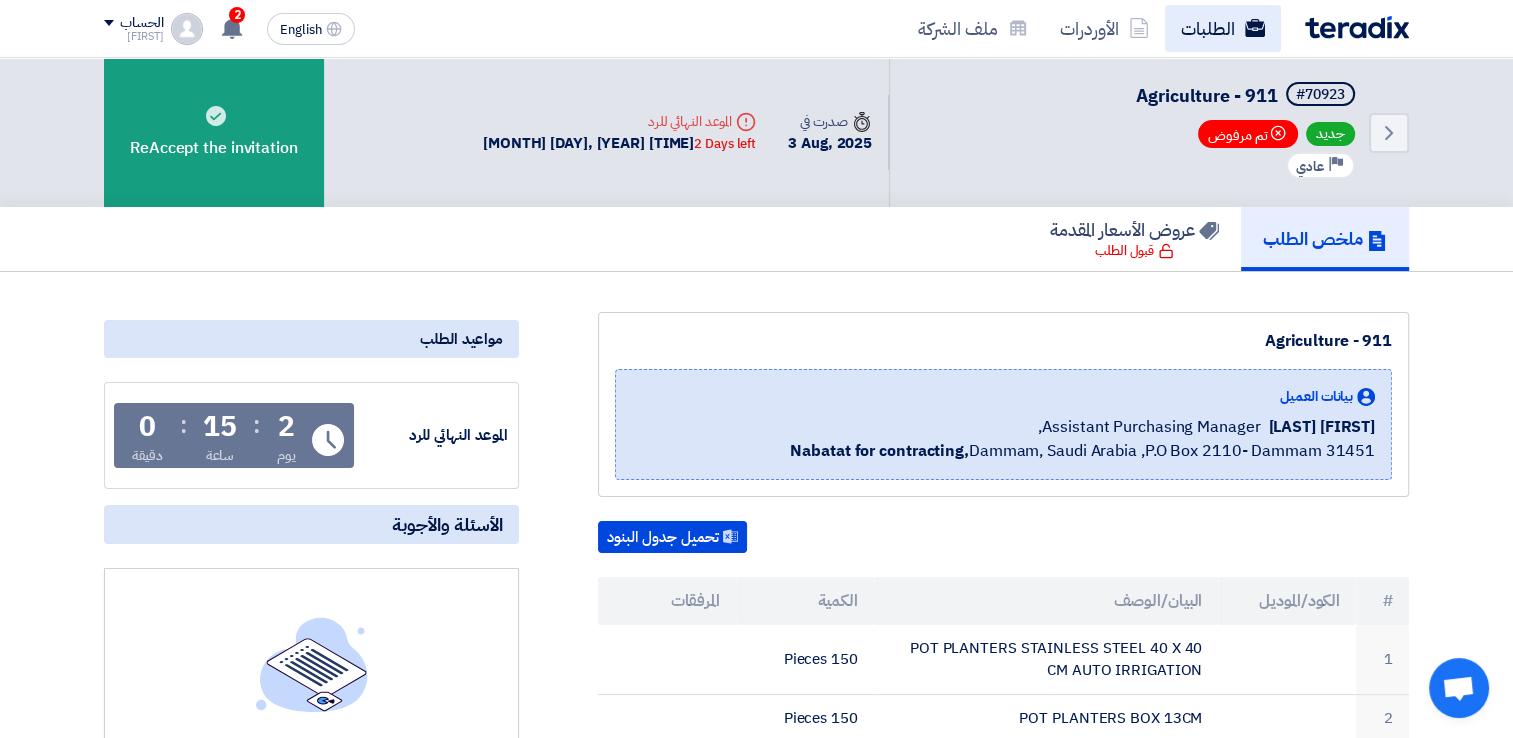 click on "الطلبات" 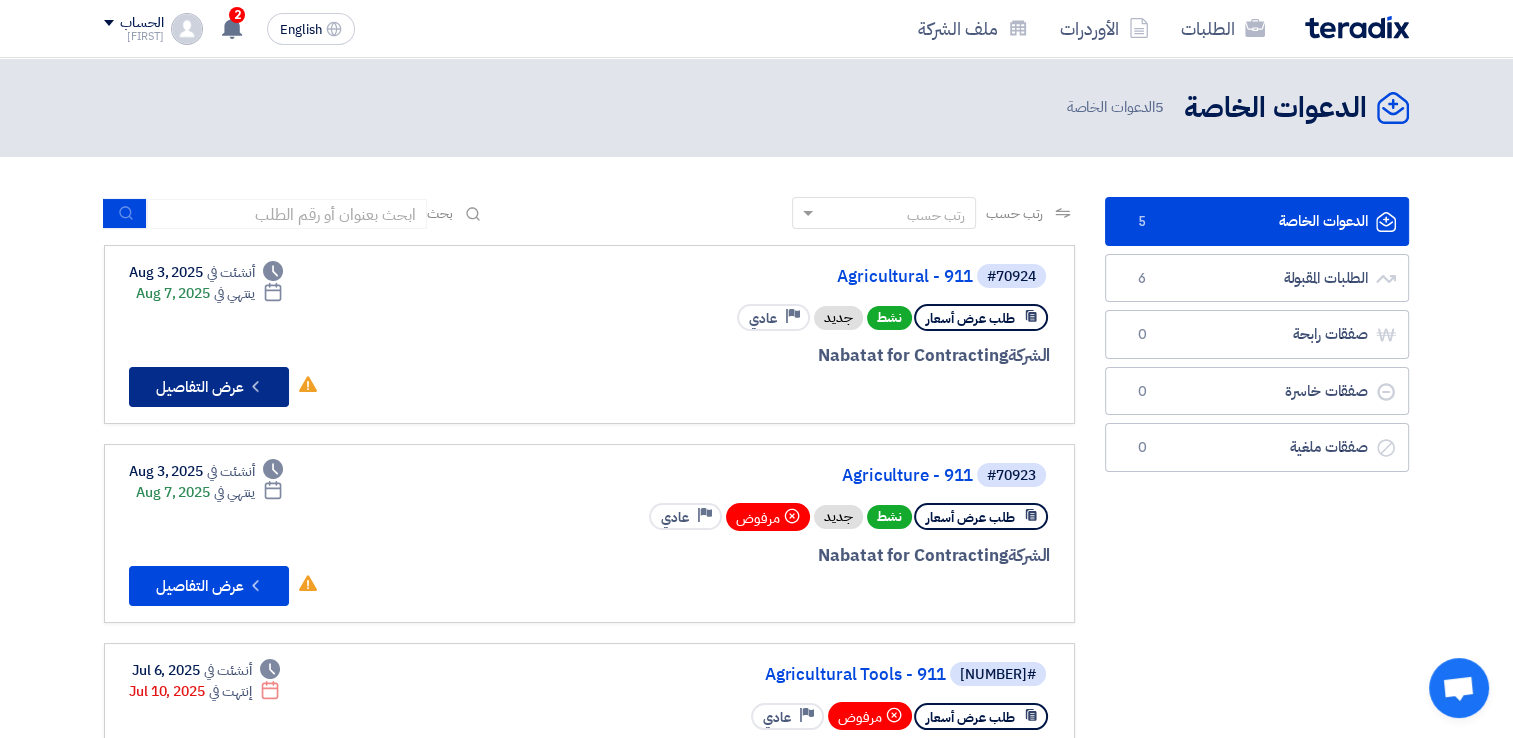click on "Check details
عرض التفاصيل" 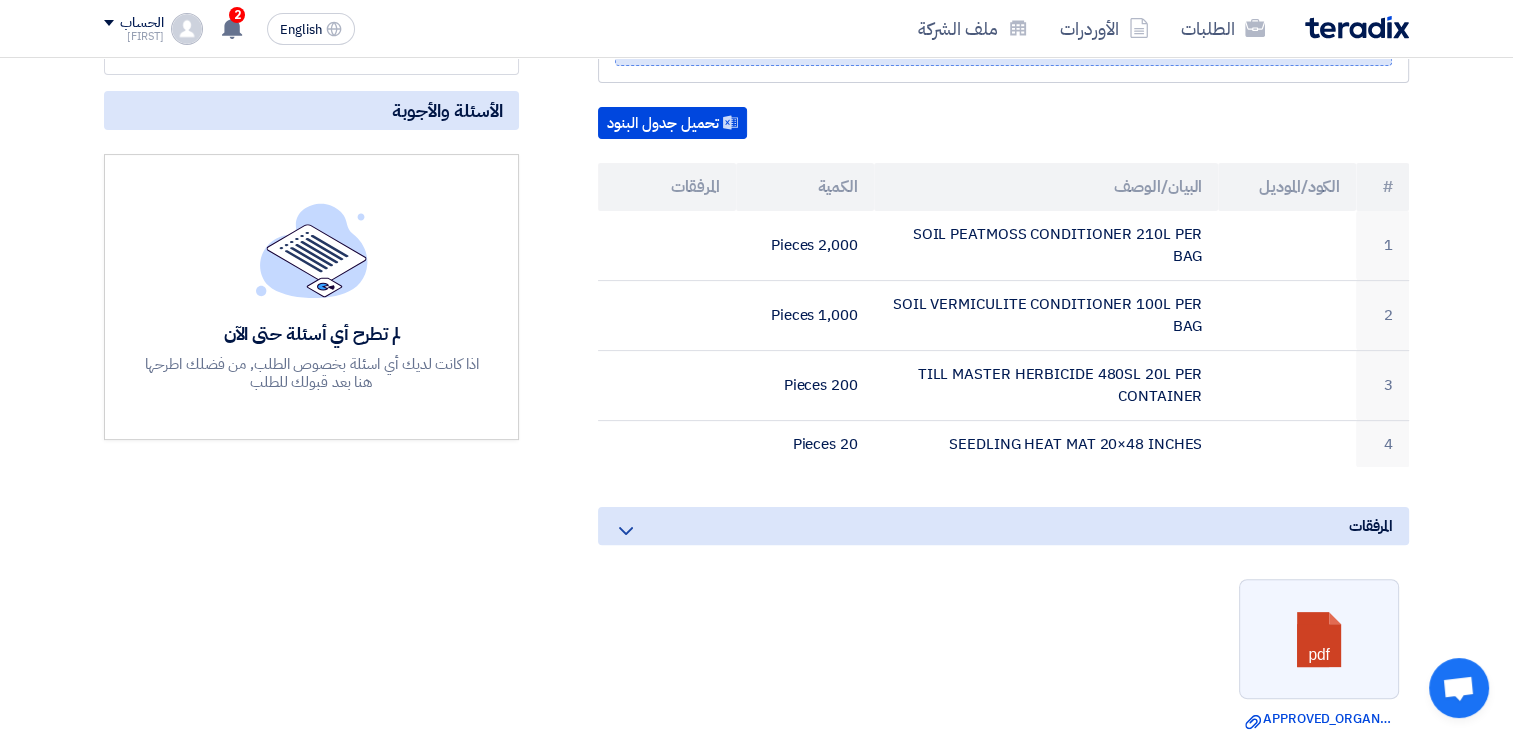 scroll, scrollTop: 415, scrollLeft: 0, axis: vertical 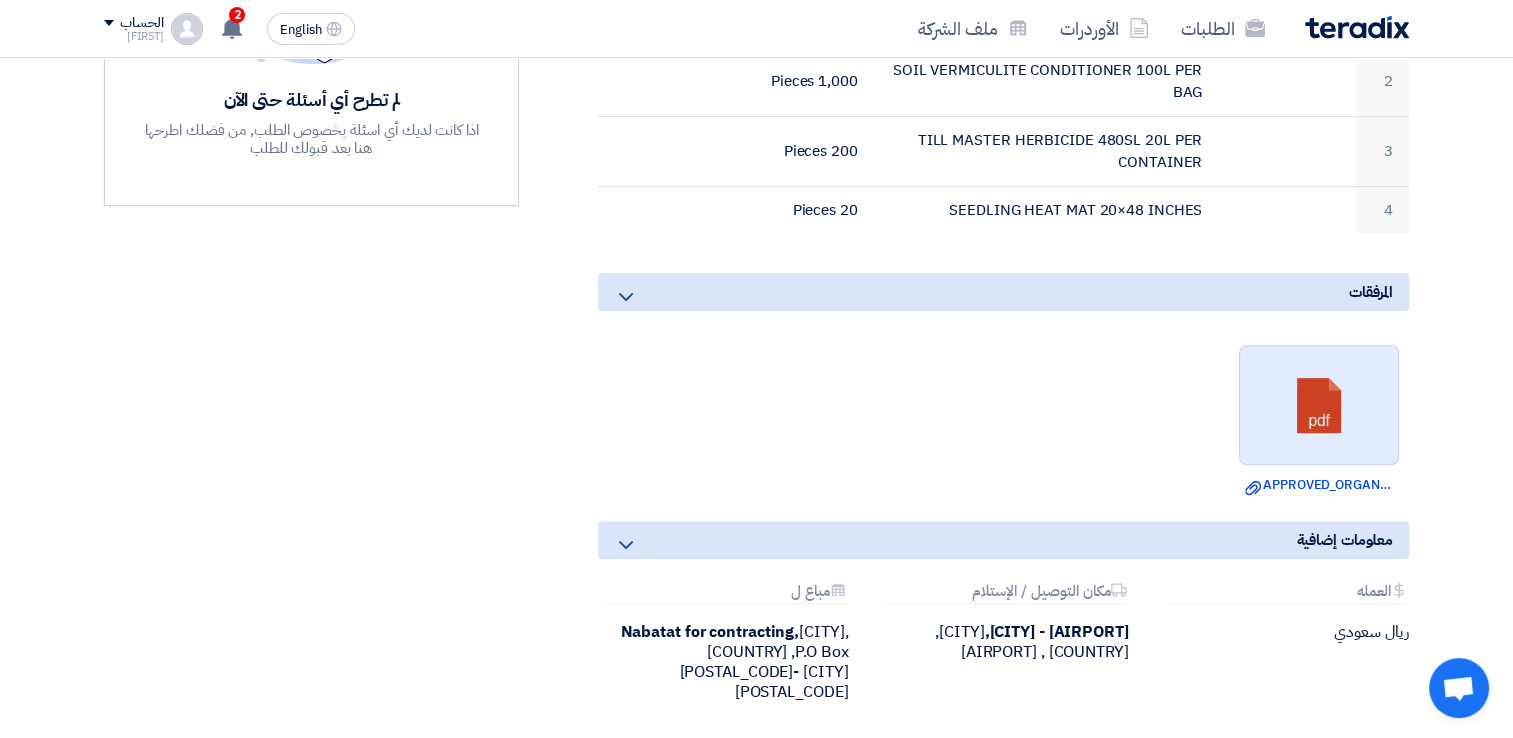 click at bounding box center [1320, 406] 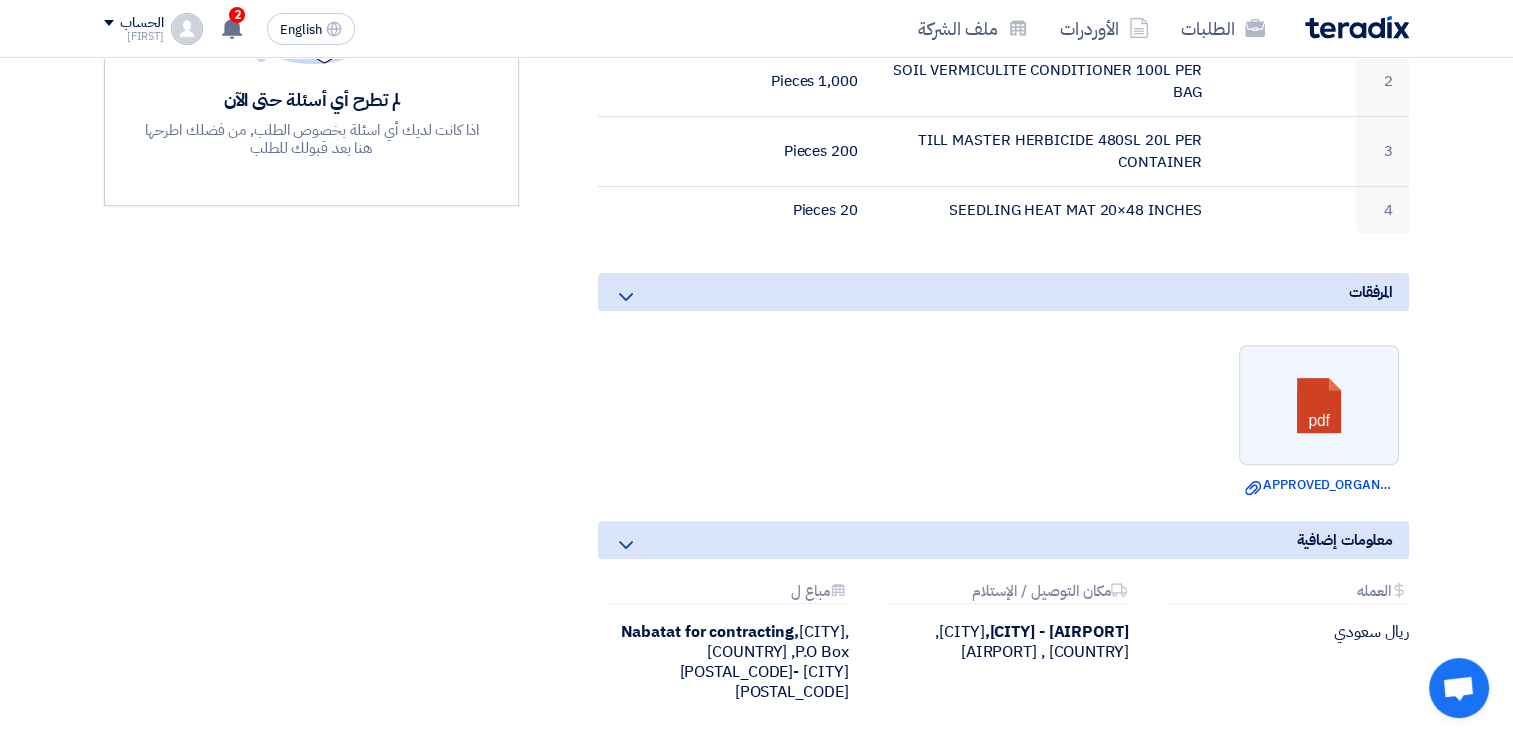 scroll, scrollTop: 0, scrollLeft: 0, axis: both 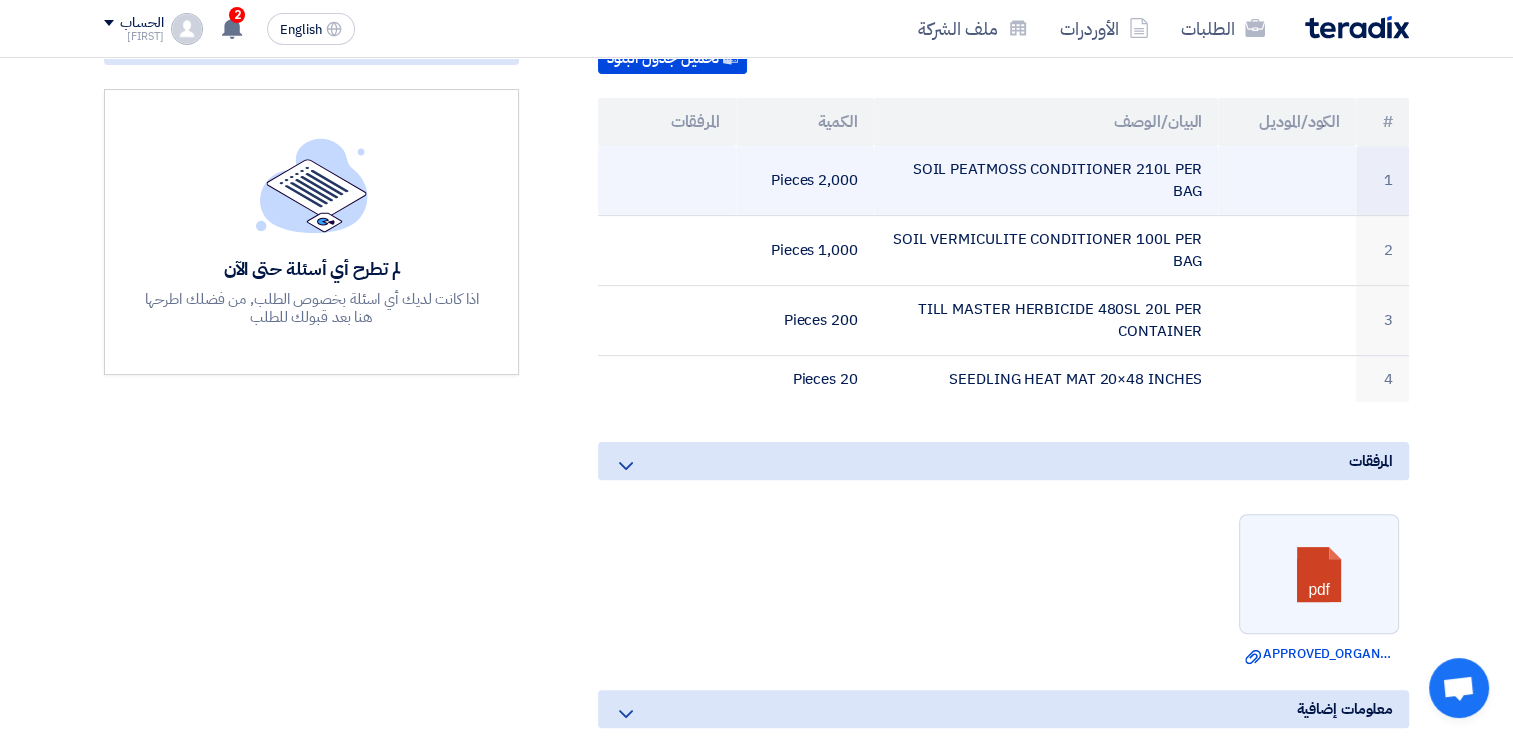 drag, startPoint x: 926, startPoint y: 164, endPoint x: 1198, endPoint y: 202, distance: 274.64157 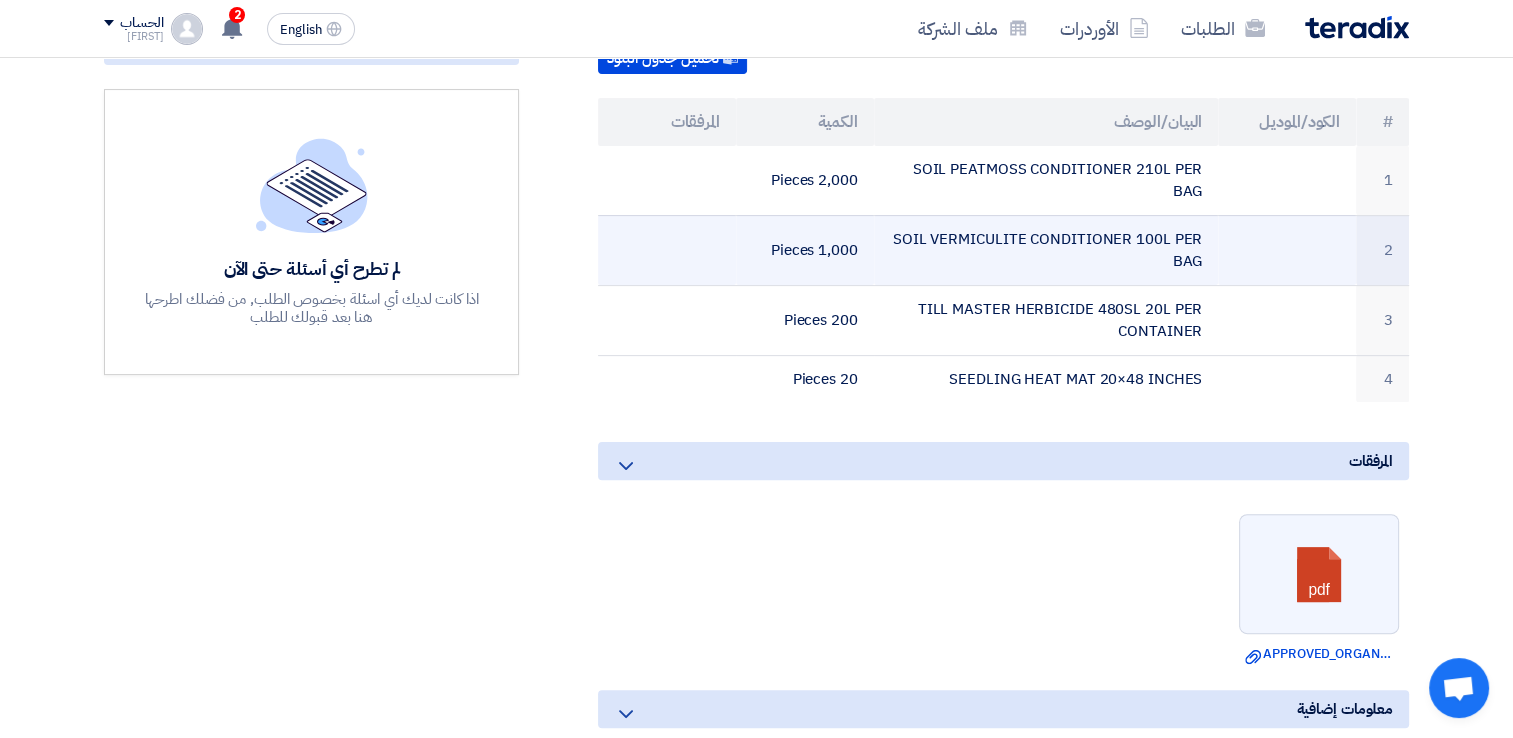 drag, startPoint x: 900, startPoint y: 231, endPoint x: 1212, endPoint y: 242, distance: 312.19385 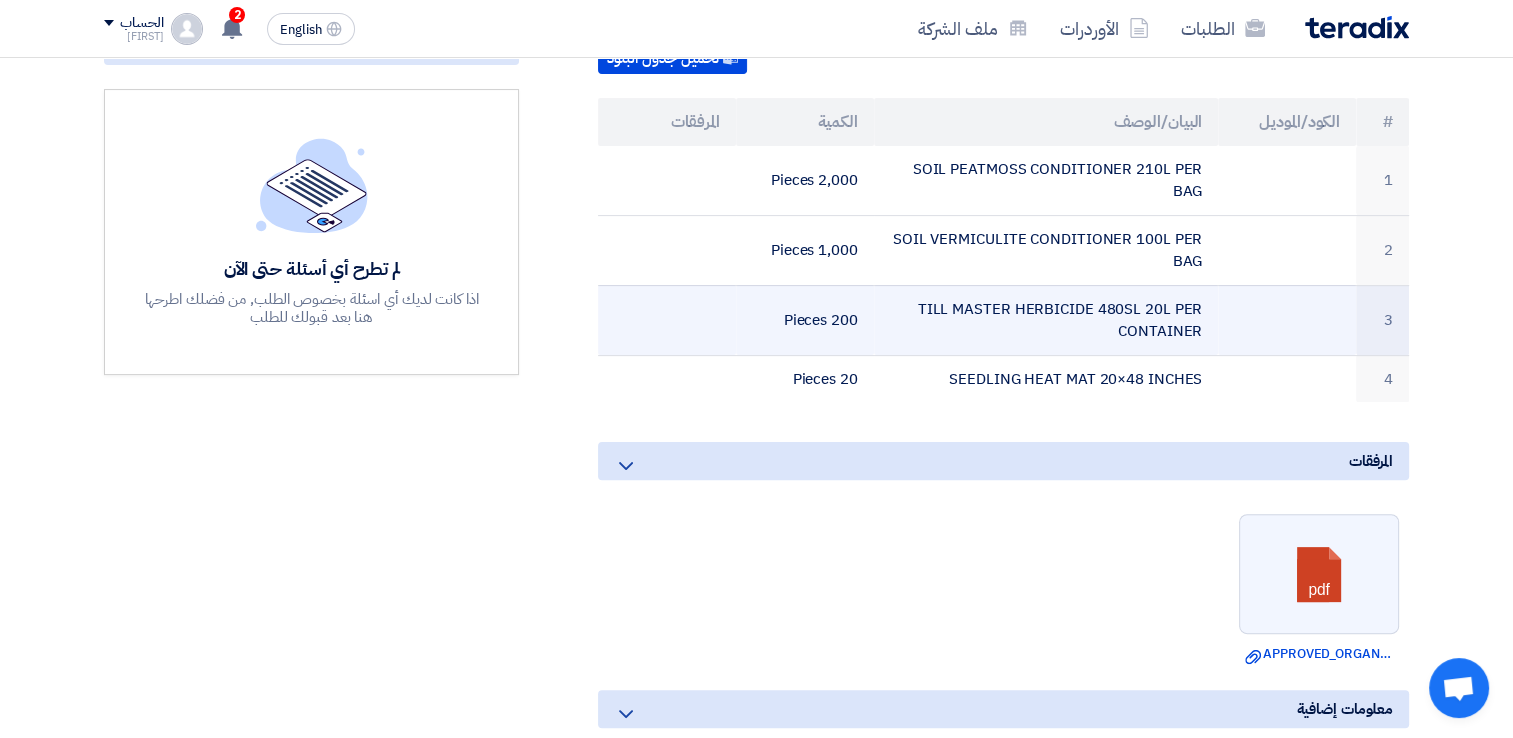 drag, startPoint x: 924, startPoint y: 298, endPoint x: 1211, endPoint y: 306, distance: 287.11148 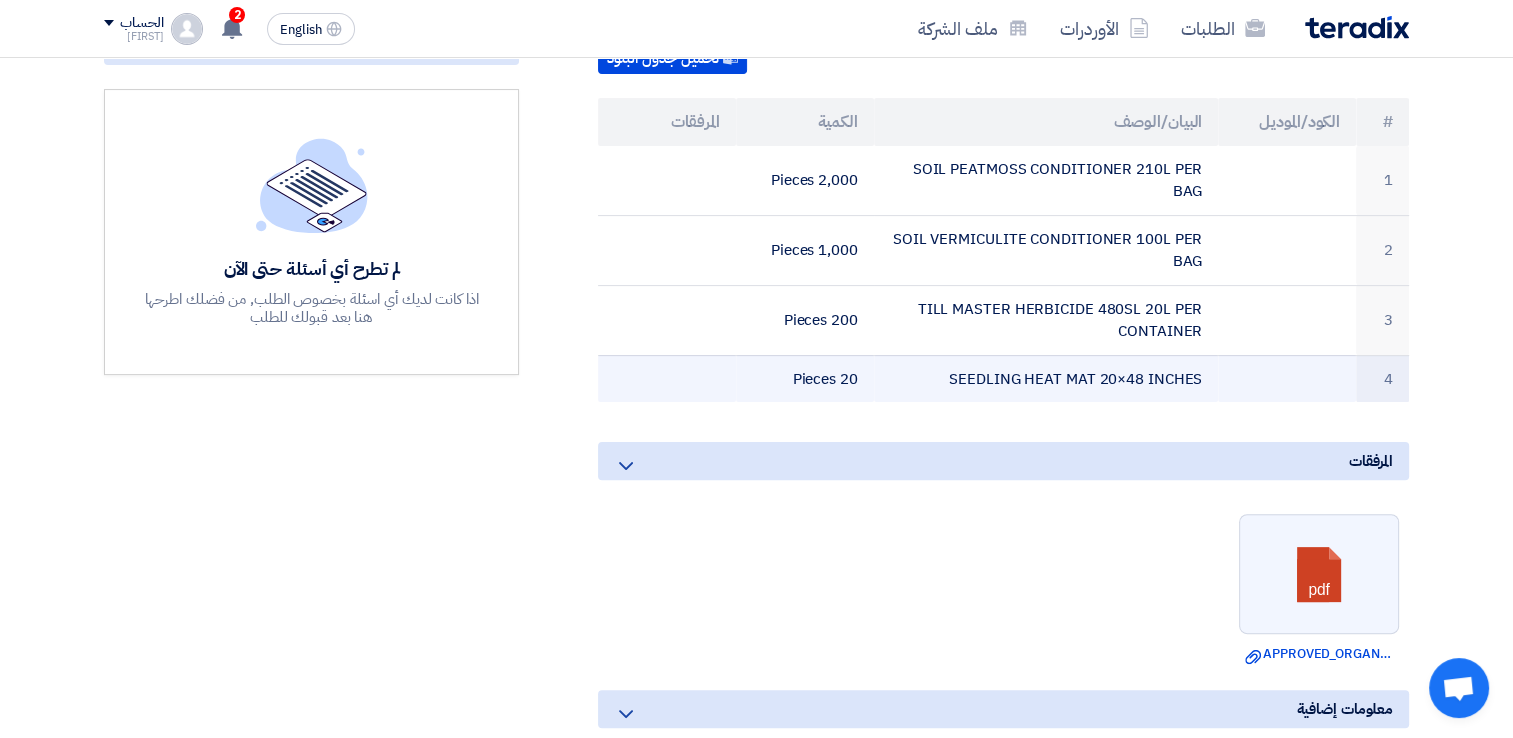 click on "SEEDLING HEAT MAT 20×48 INCHES" 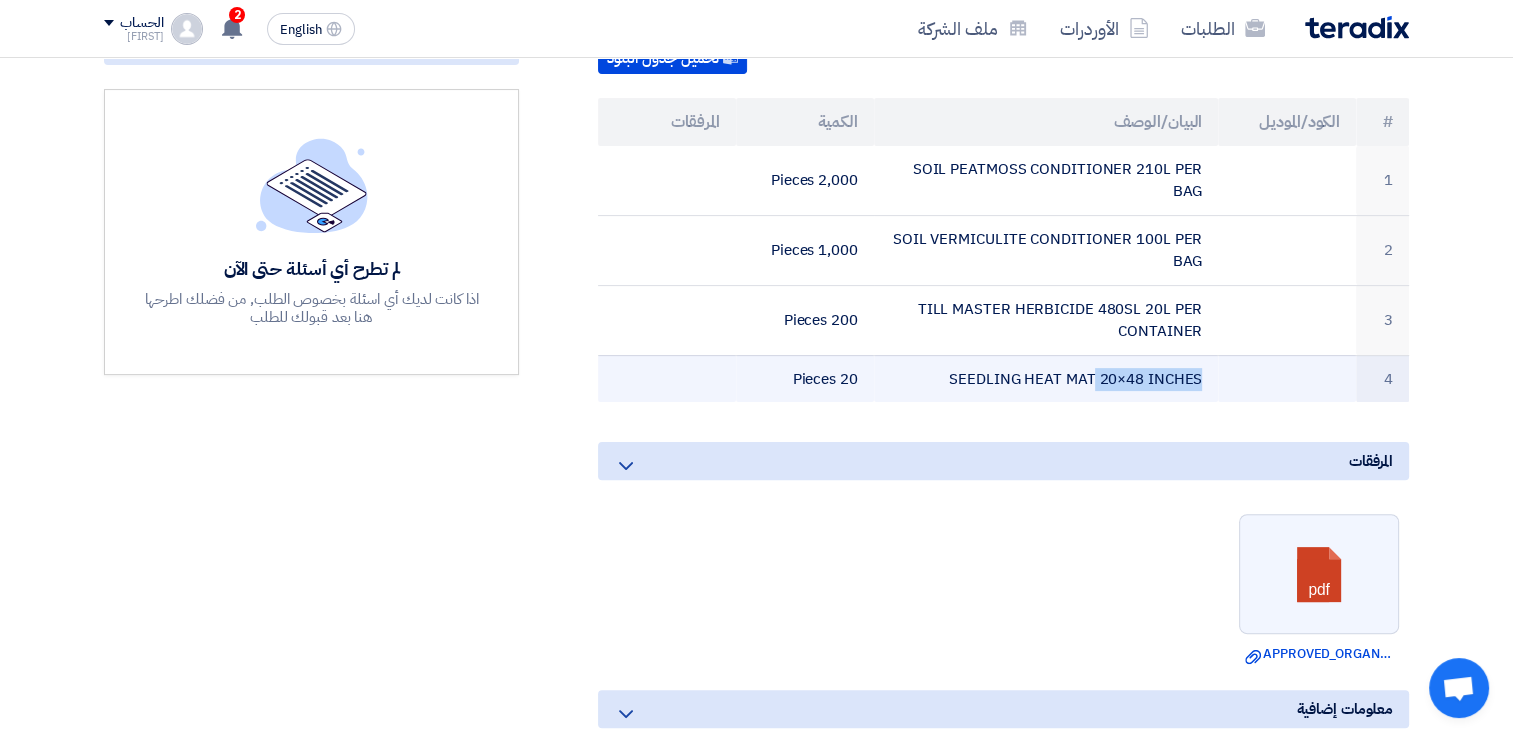 click on "SEEDLING HEAT MAT 20×48 INCHES" 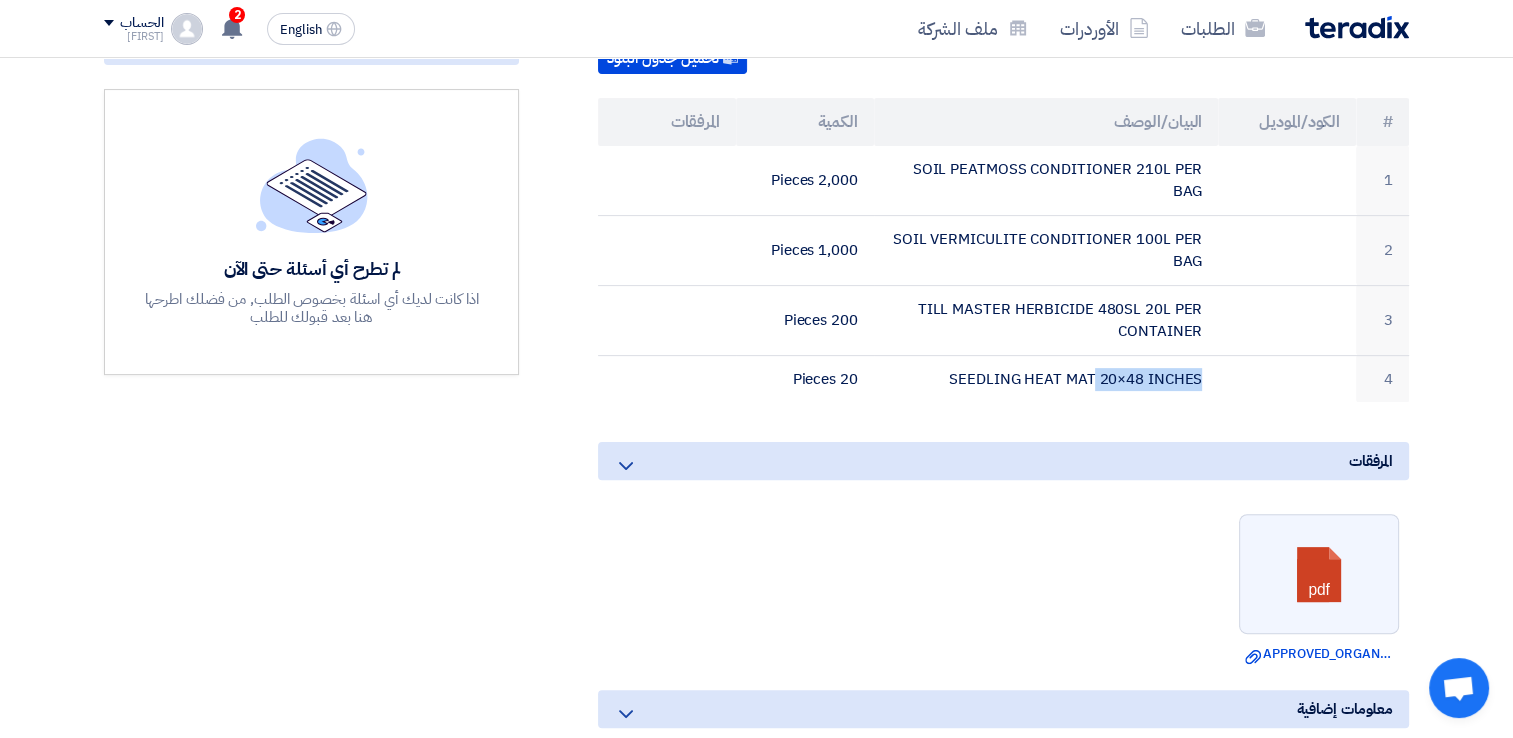 scroll, scrollTop: 0, scrollLeft: 0, axis: both 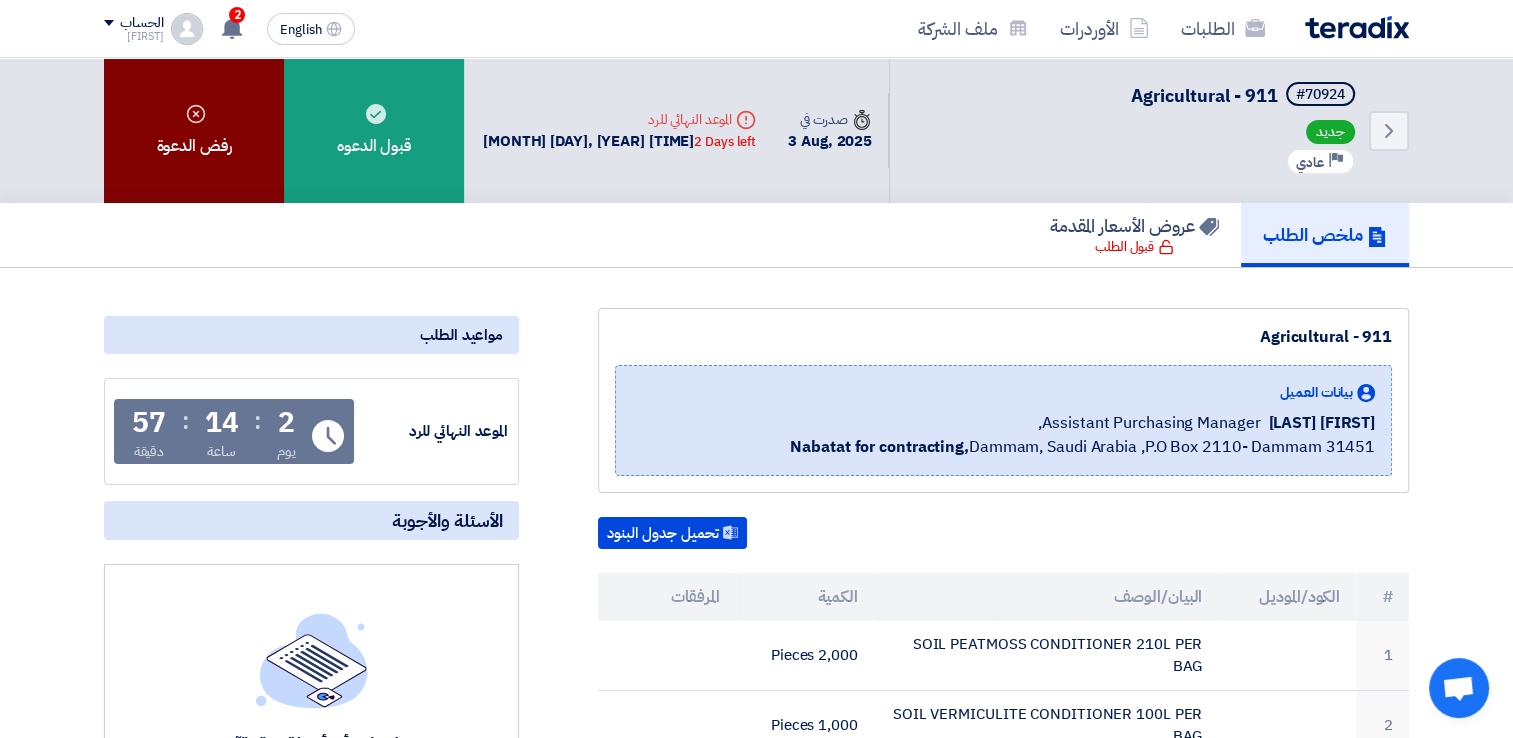 click on "رفض الدعوة" 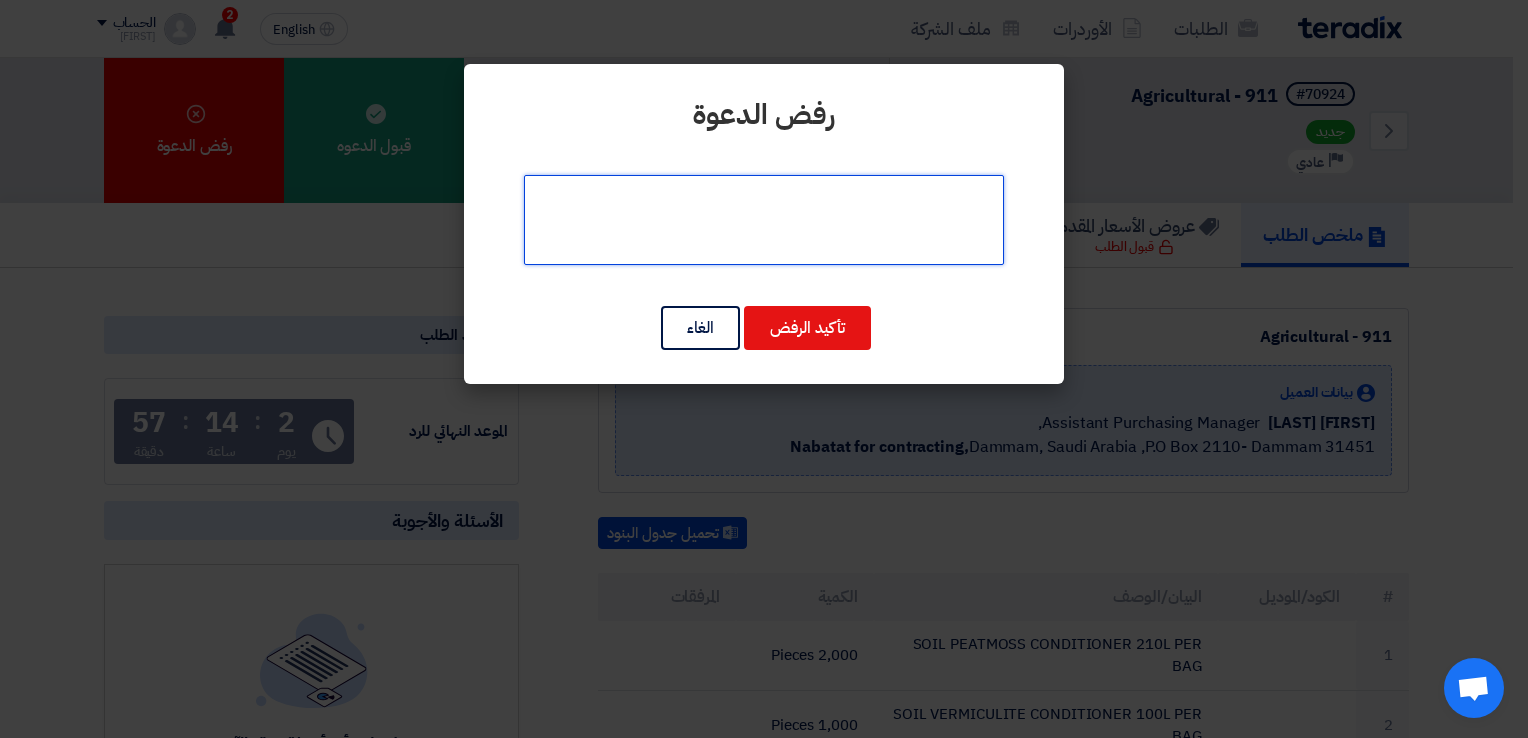 click 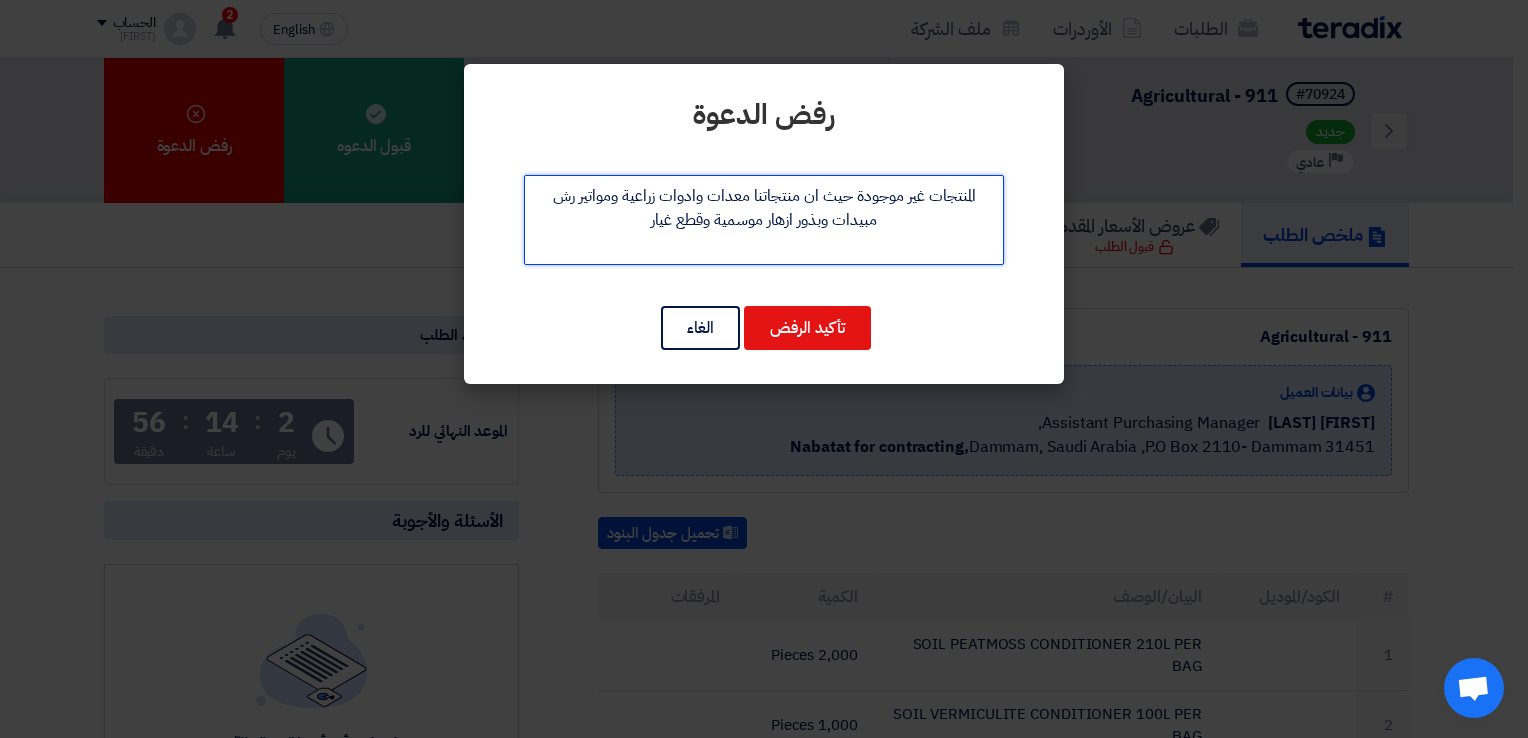 click 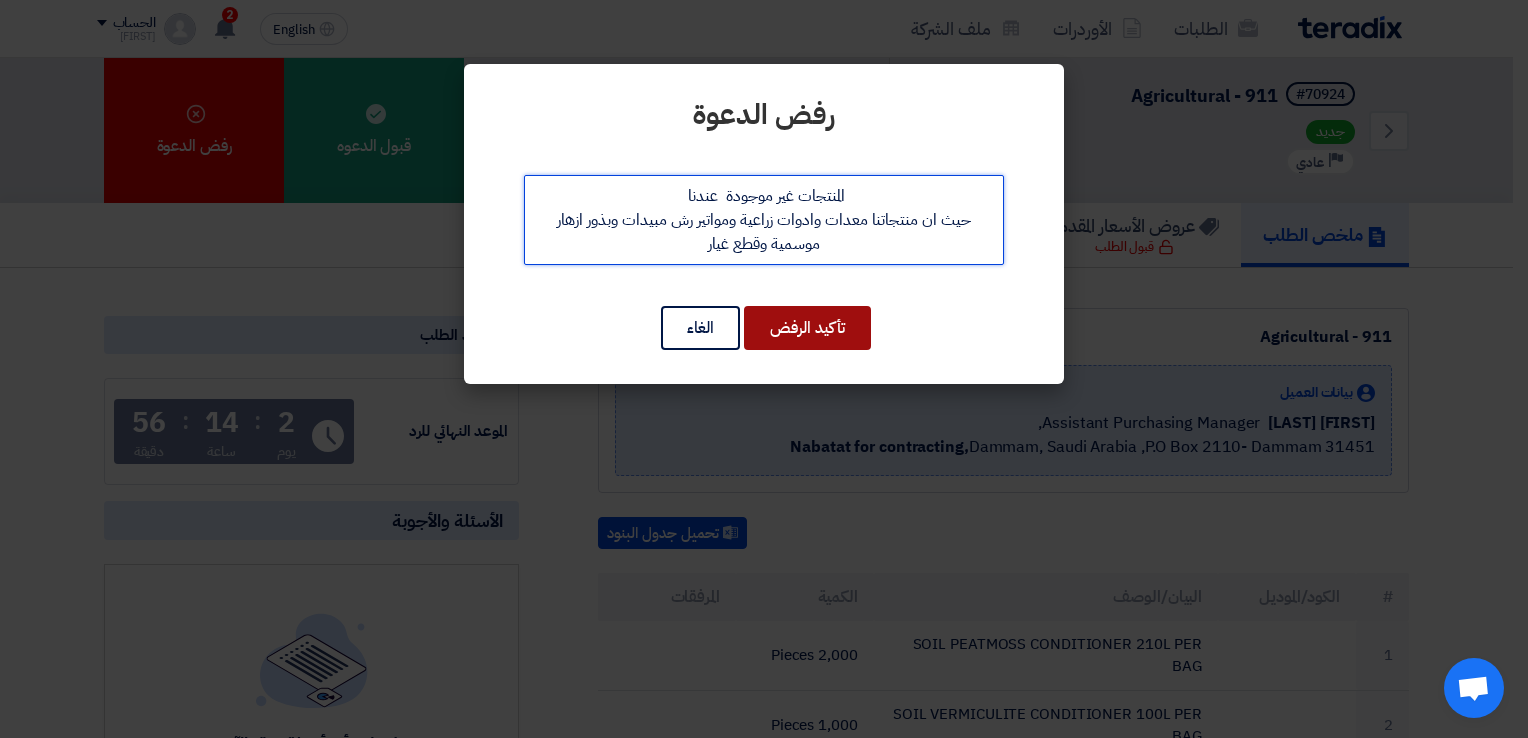 type on "المنتجات غير موجودة  عندنا
حيث ان منتجاتنا معدات وادوات زراعية ومواتير رش مبيدات وبذور ازهار موسمية وقطع غيار" 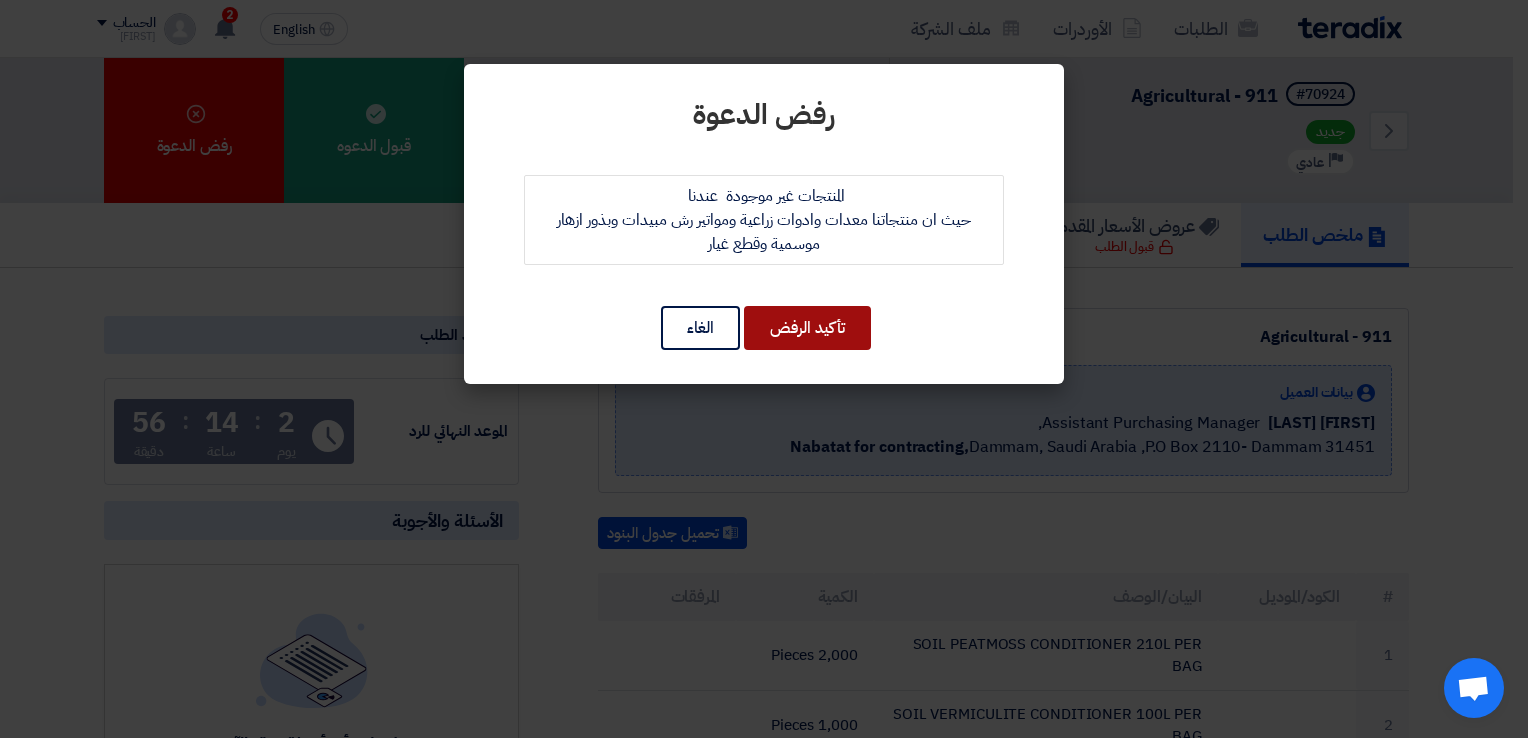 click on "تأكيد الرفض" 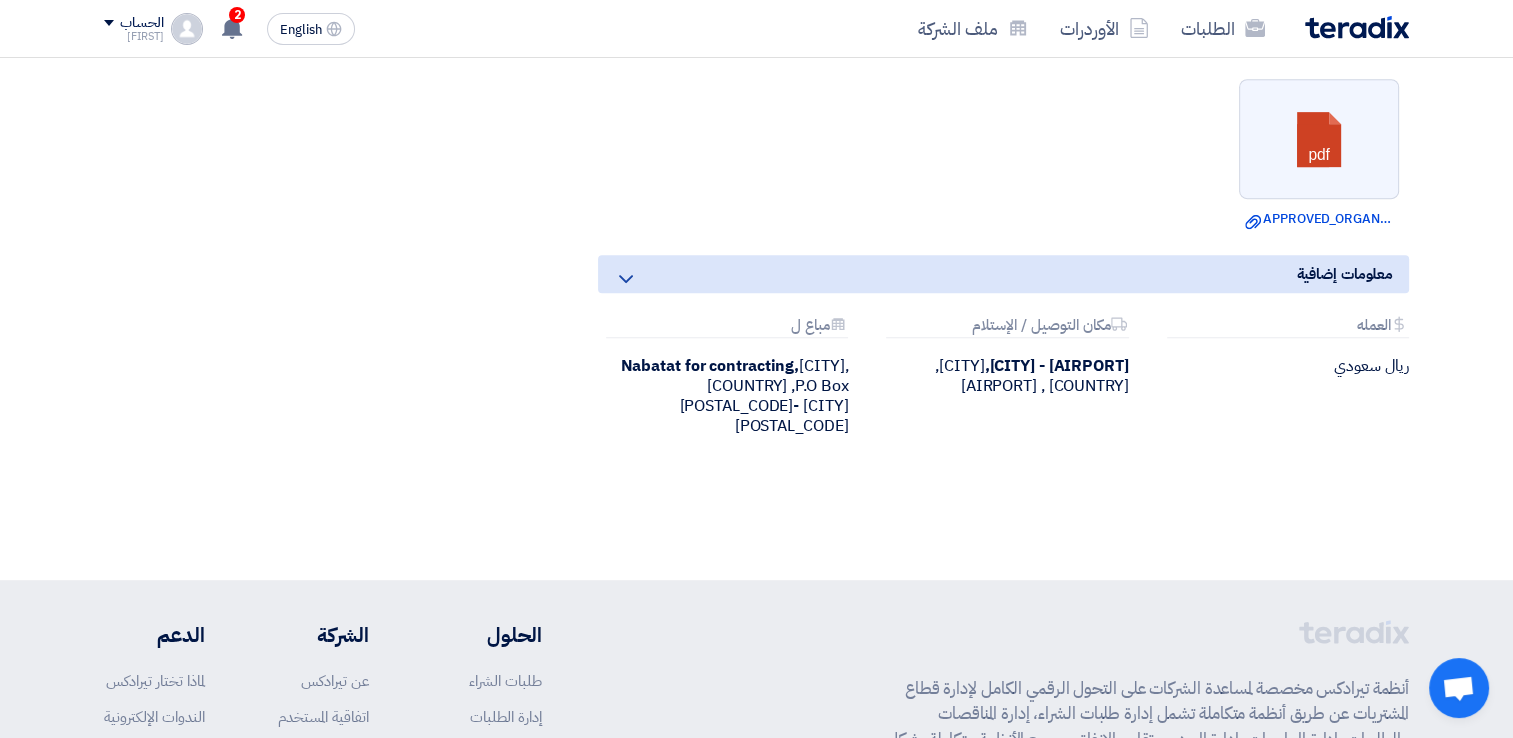 scroll, scrollTop: 980, scrollLeft: 0, axis: vertical 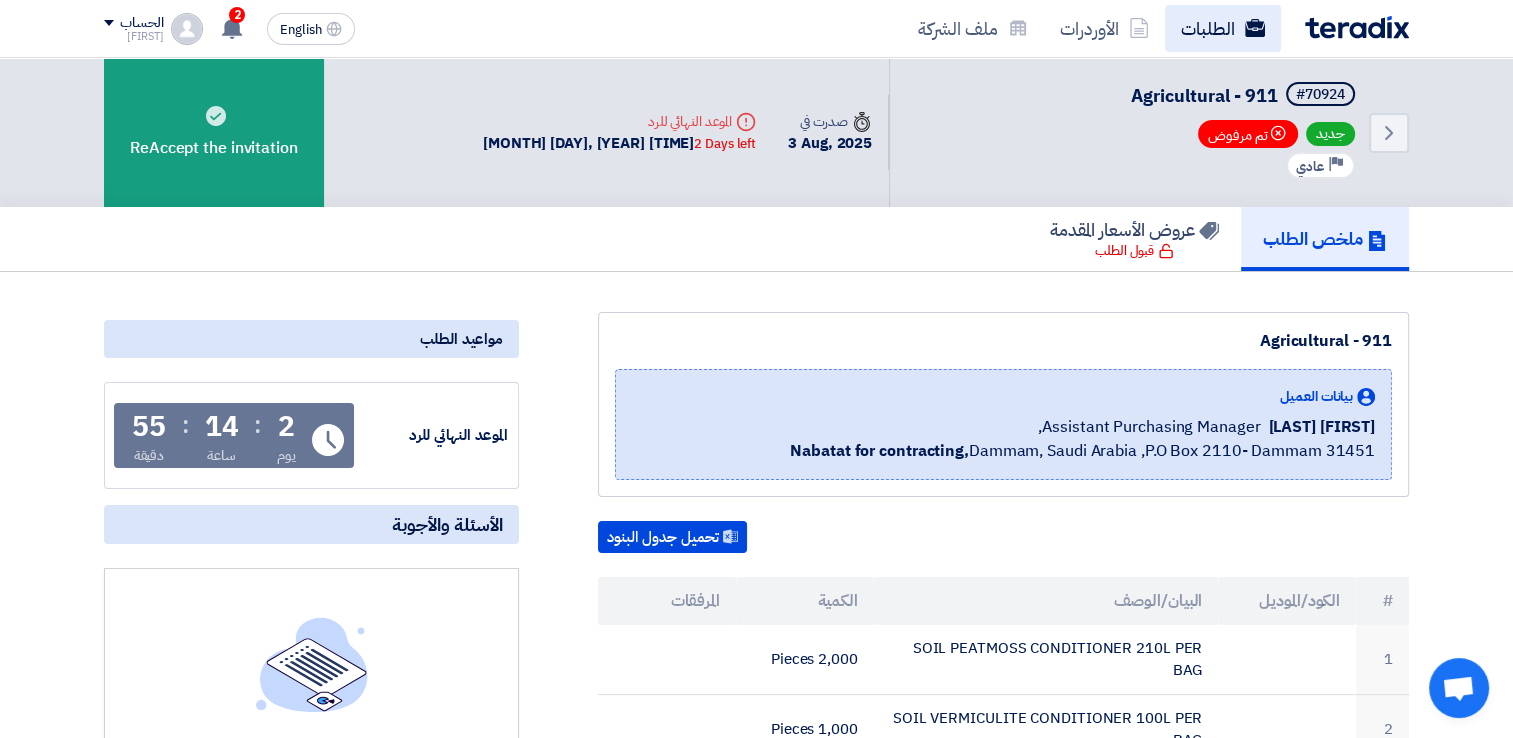 click on "الطلبات" 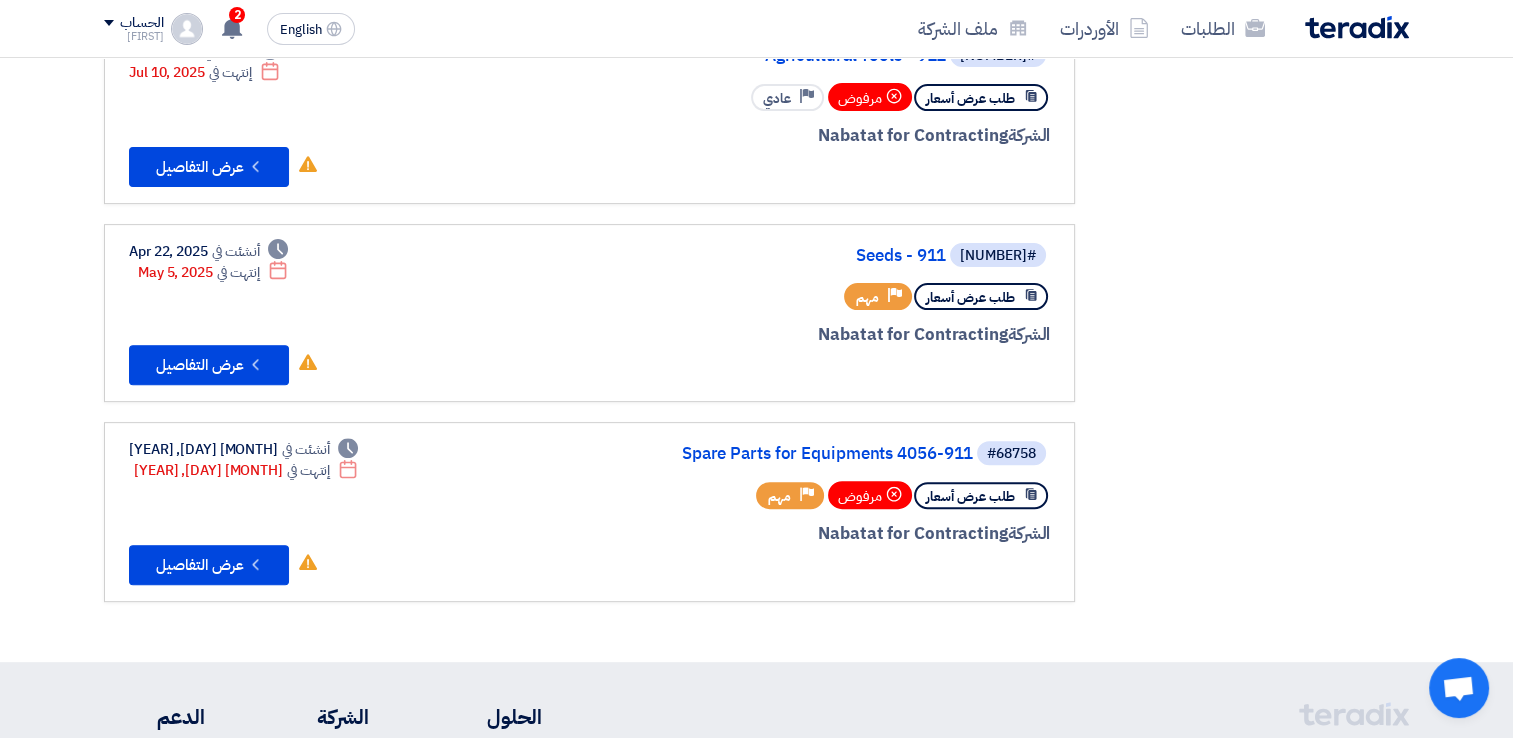 scroll, scrollTop: 687, scrollLeft: 0, axis: vertical 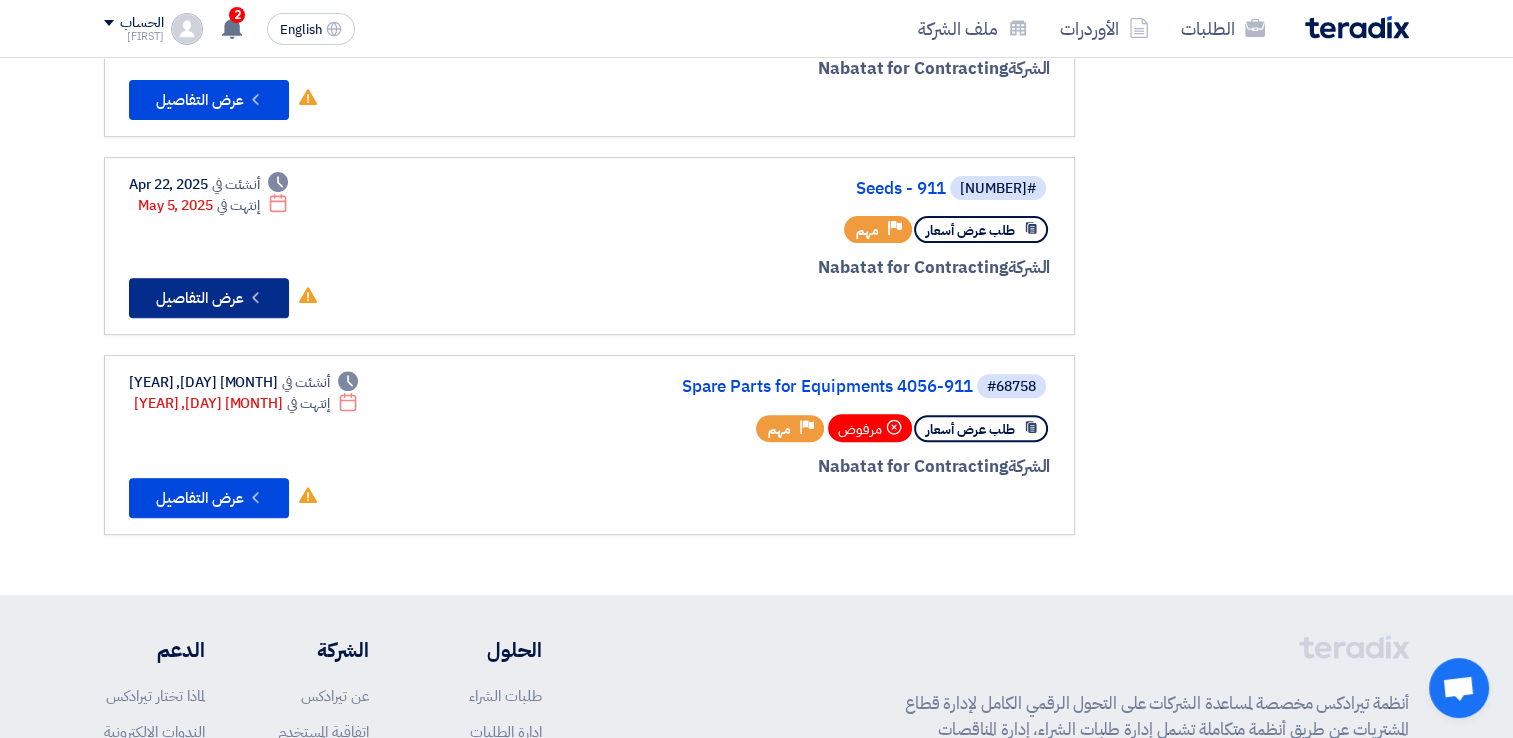 click on "Check details
عرض التفاصيل" 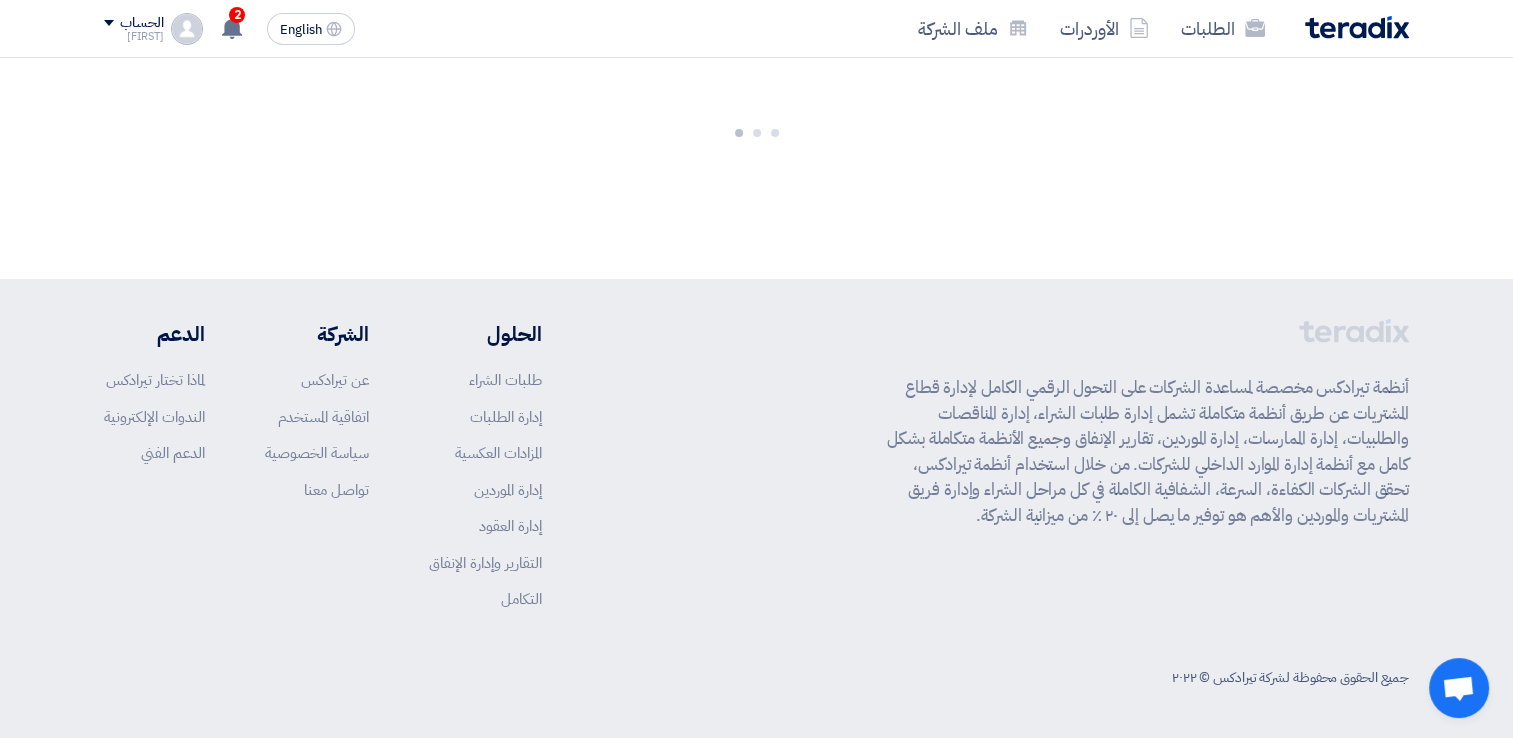 scroll, scrollTop: 0, scrollLeft: 0, axis: both 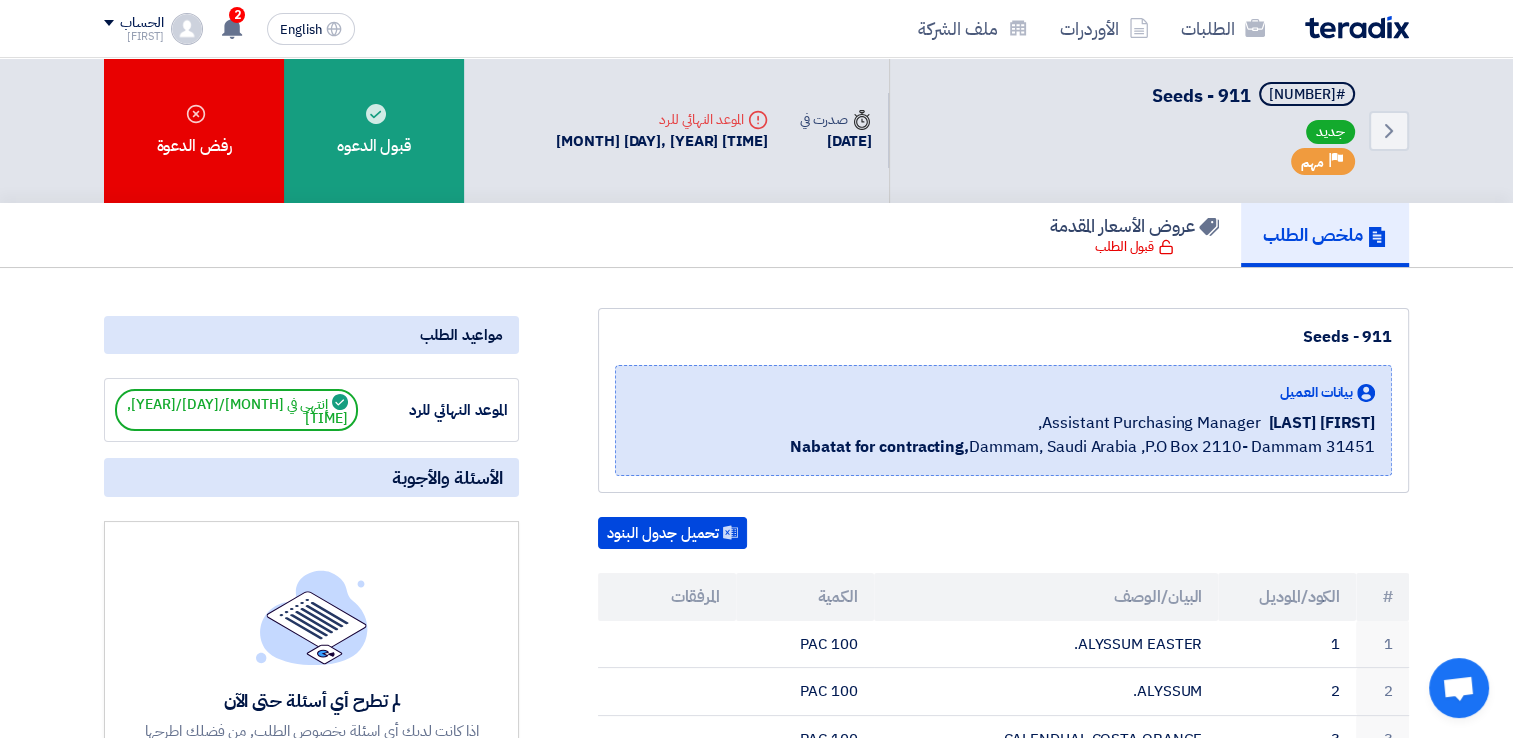 click on "الحساب" 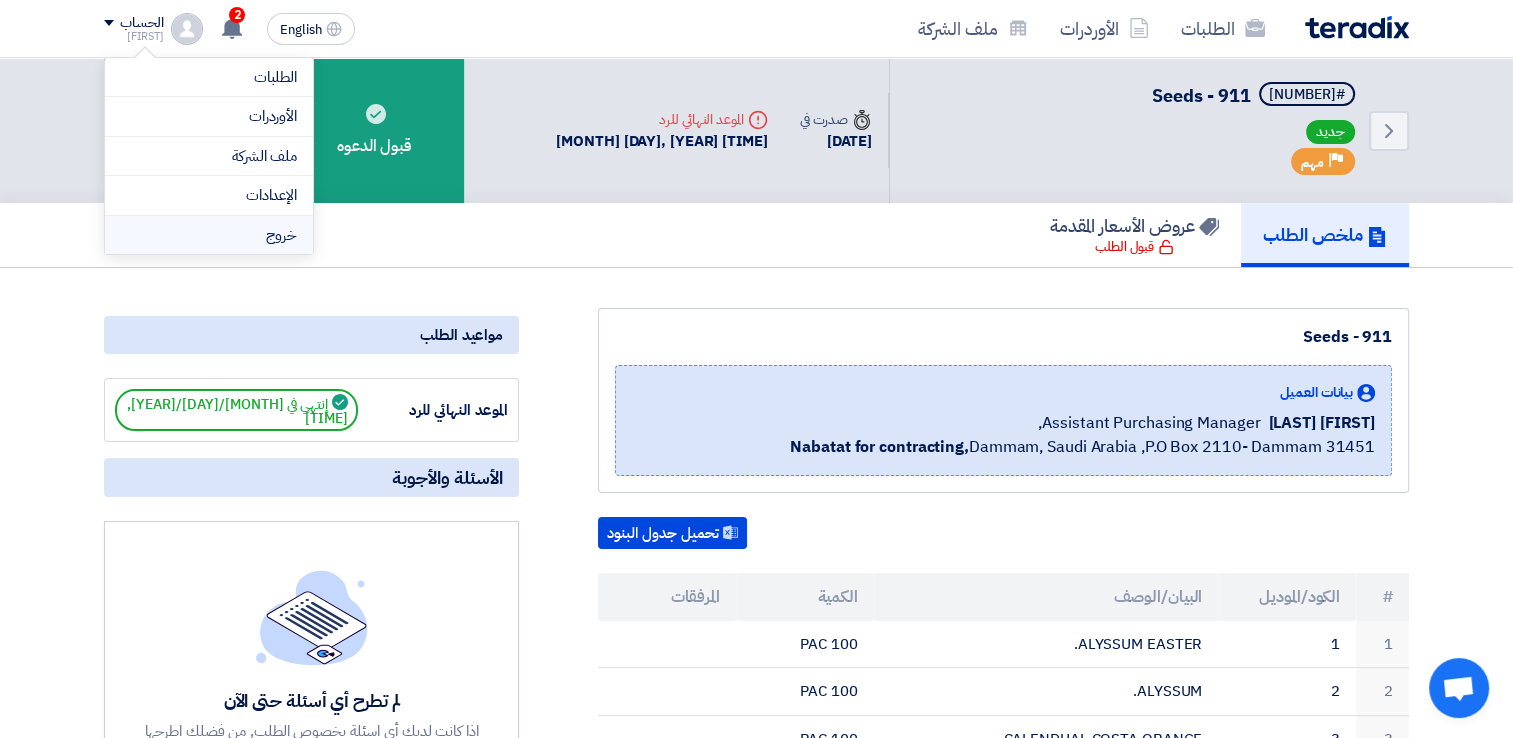click on "خروج" 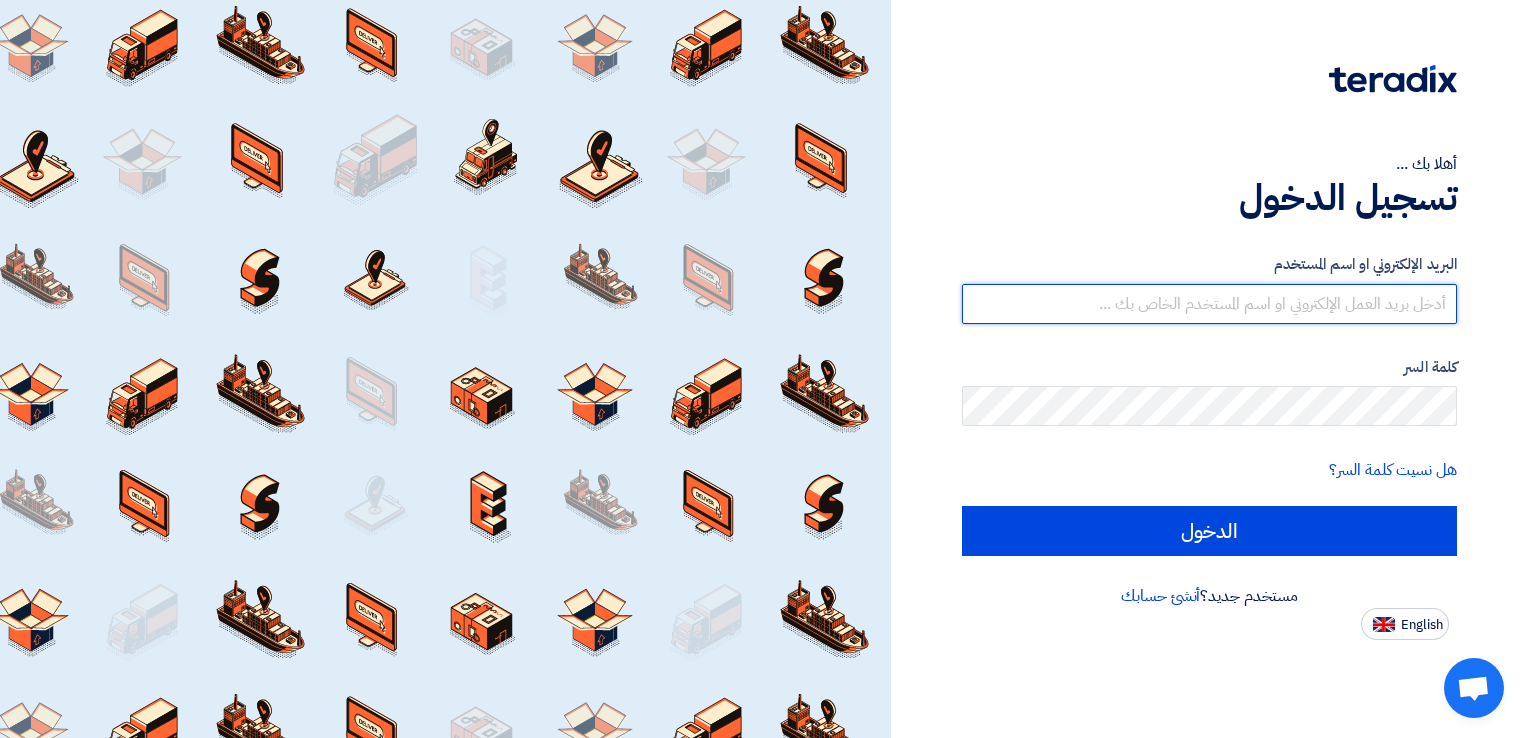 type on "s.trade@mowafak.com" 